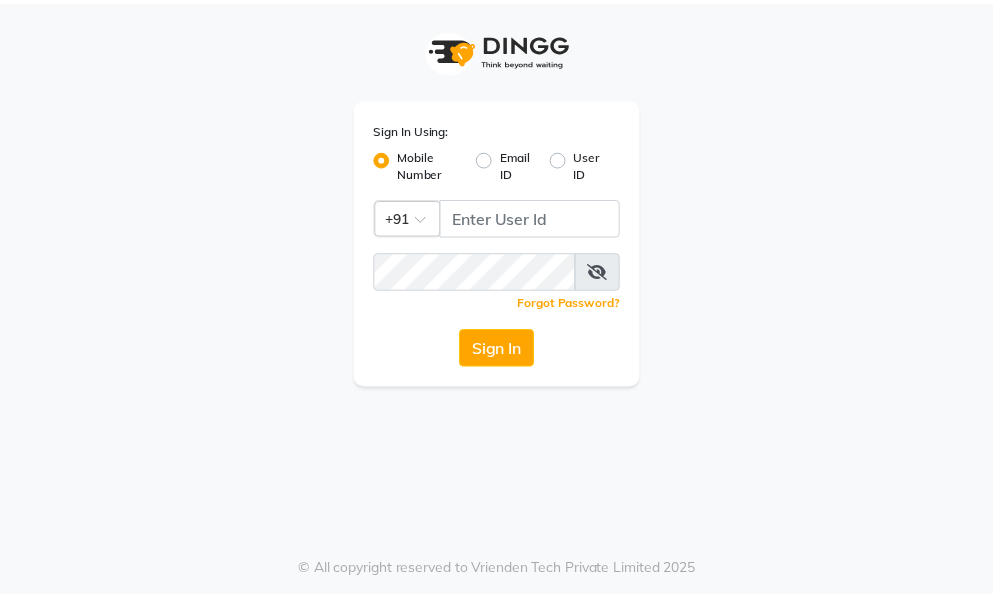 scroll, scrollTop: 0, scrollLeft: 0, axis: both 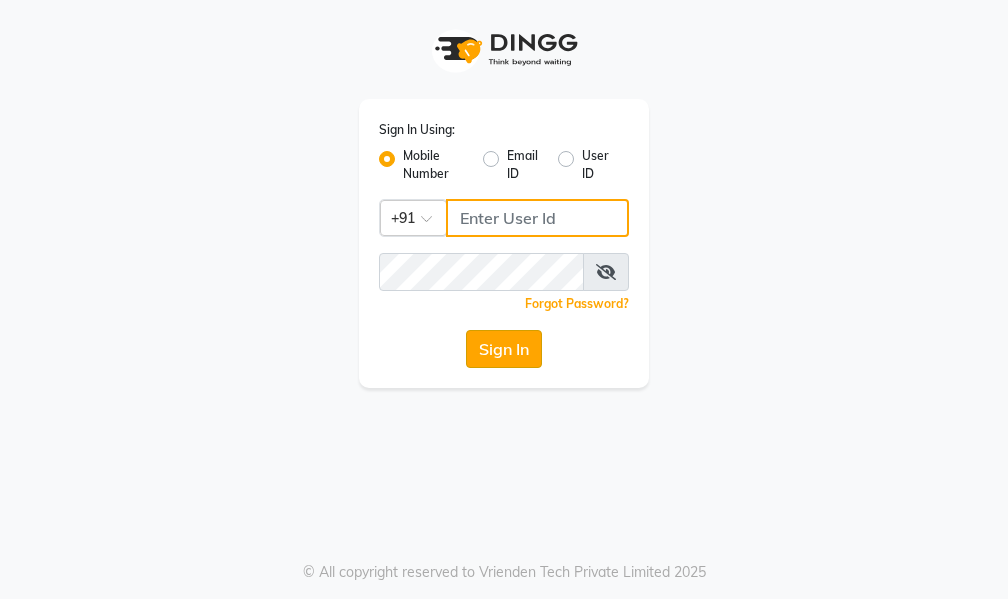 type on "8007975027" 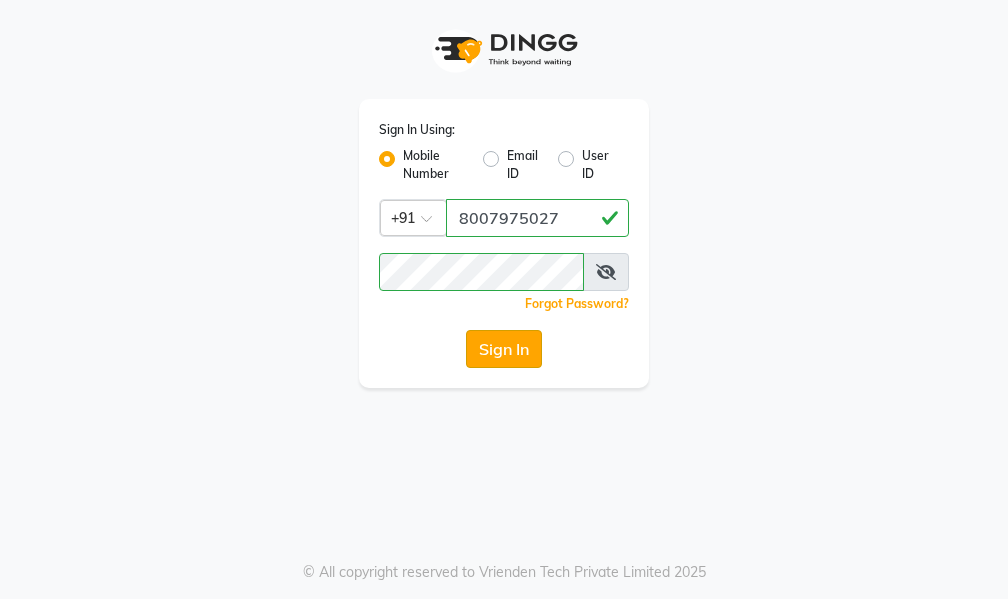click on "Sign In" 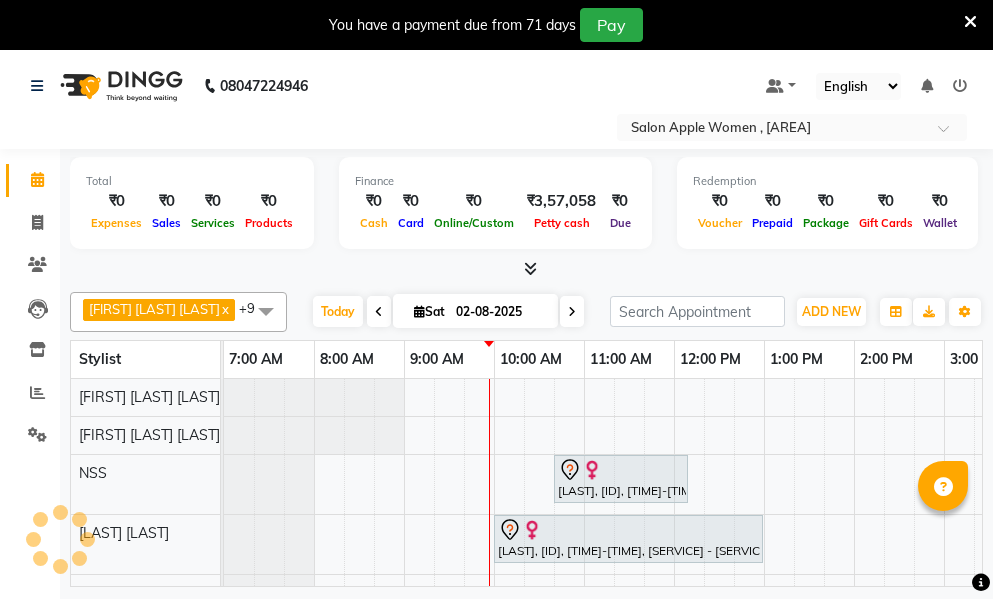 scroll, scrollTop: 0, scrollLeft: 0, axis: both 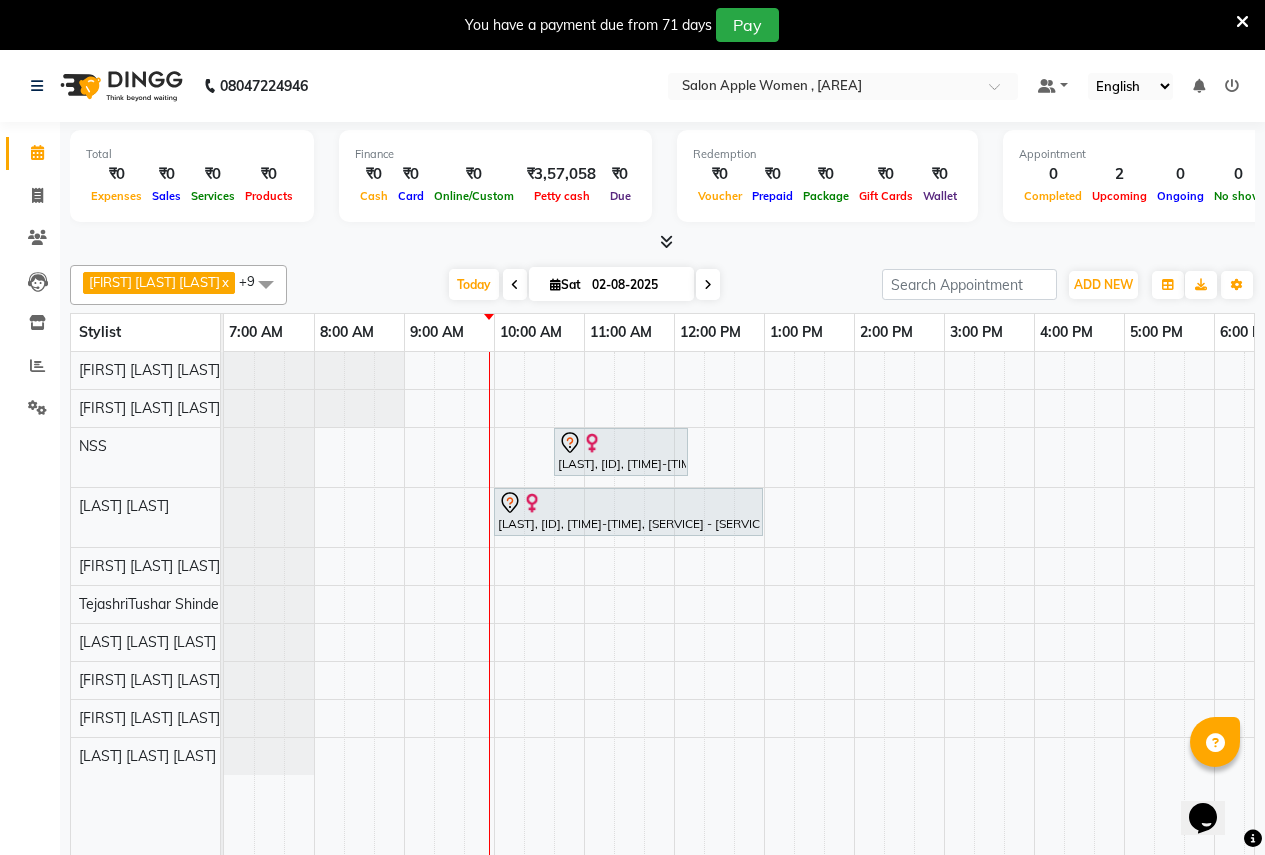 click at bounding box center (314, 408) 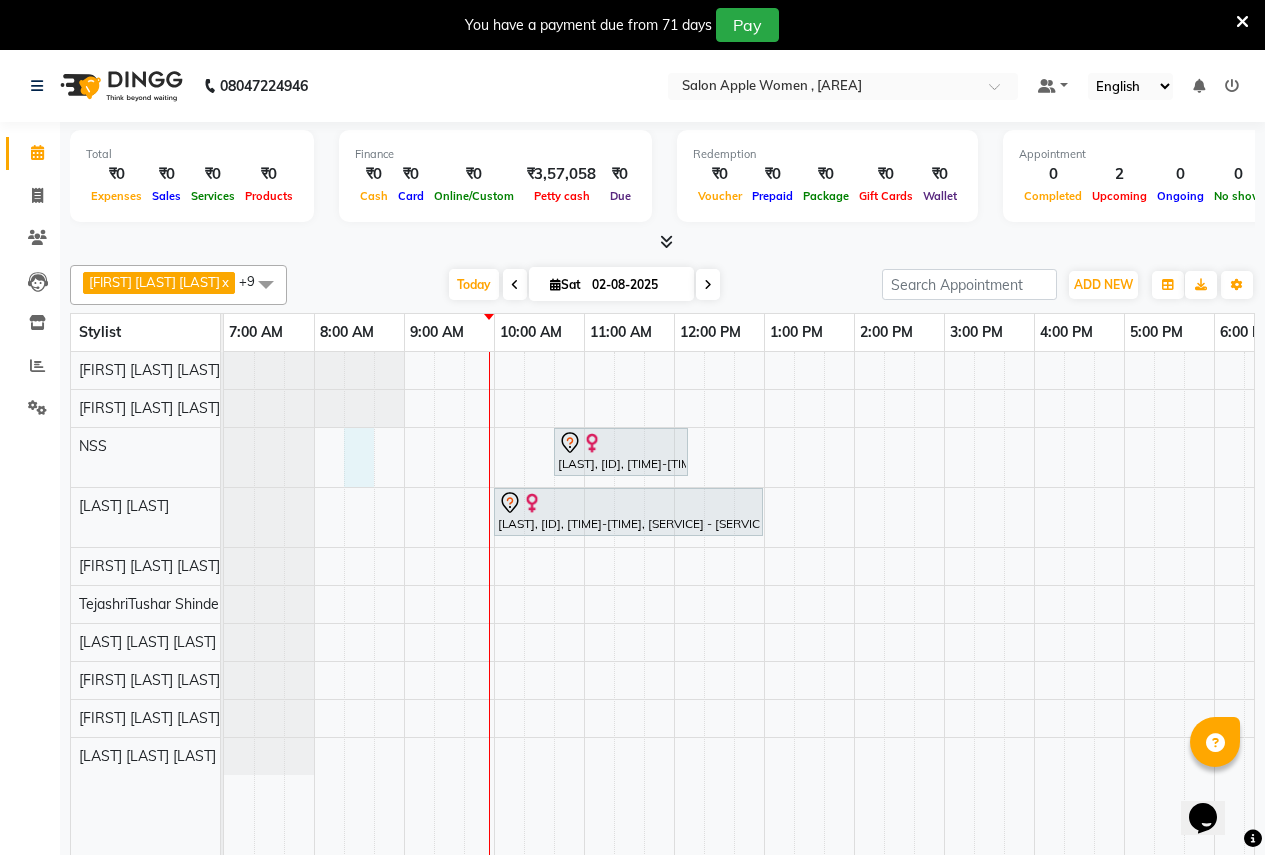 drag, startPoint x: 247, startPoint y: 400, endPoint x: 370, endPoint y: 479, distance: 146.18481 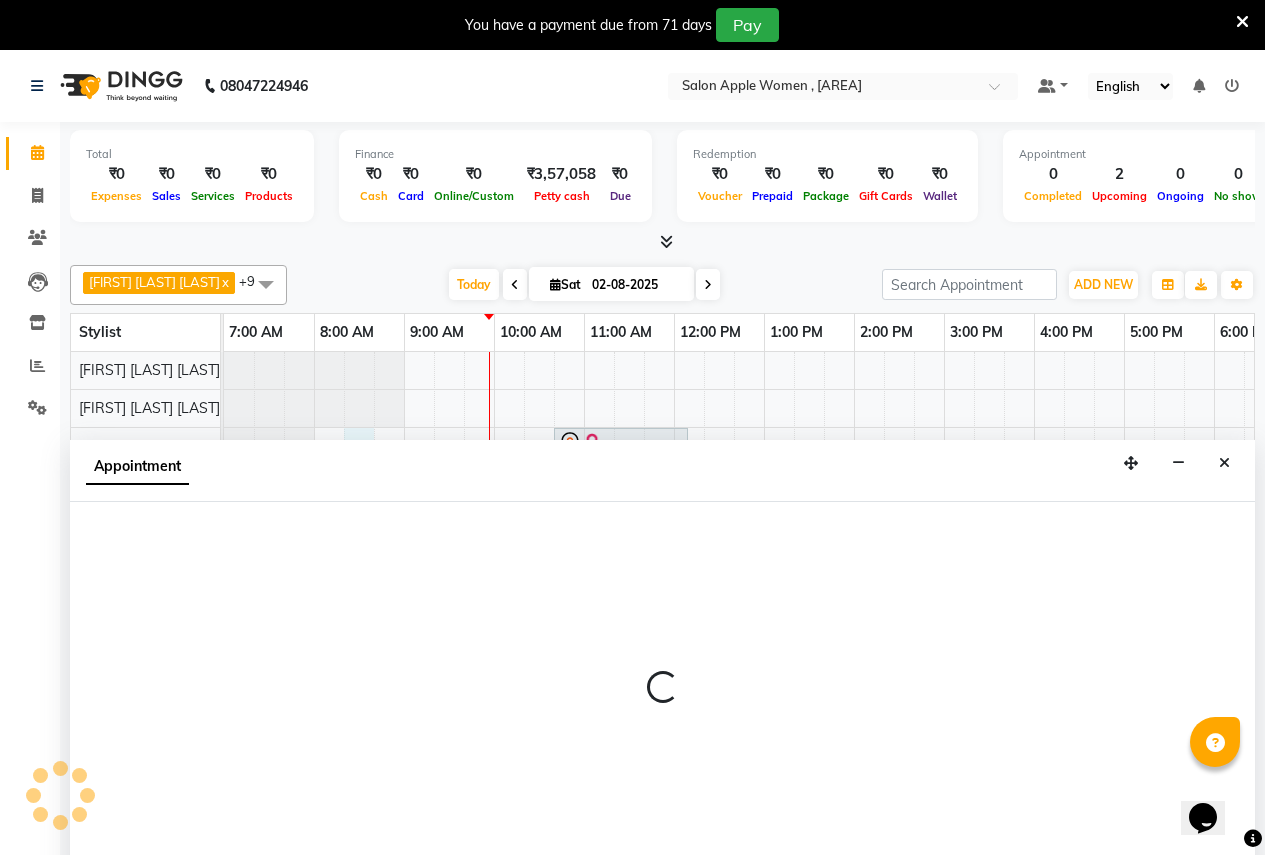 scroll, scrollTop: 50, scrollLeft: 0, axis: vertical 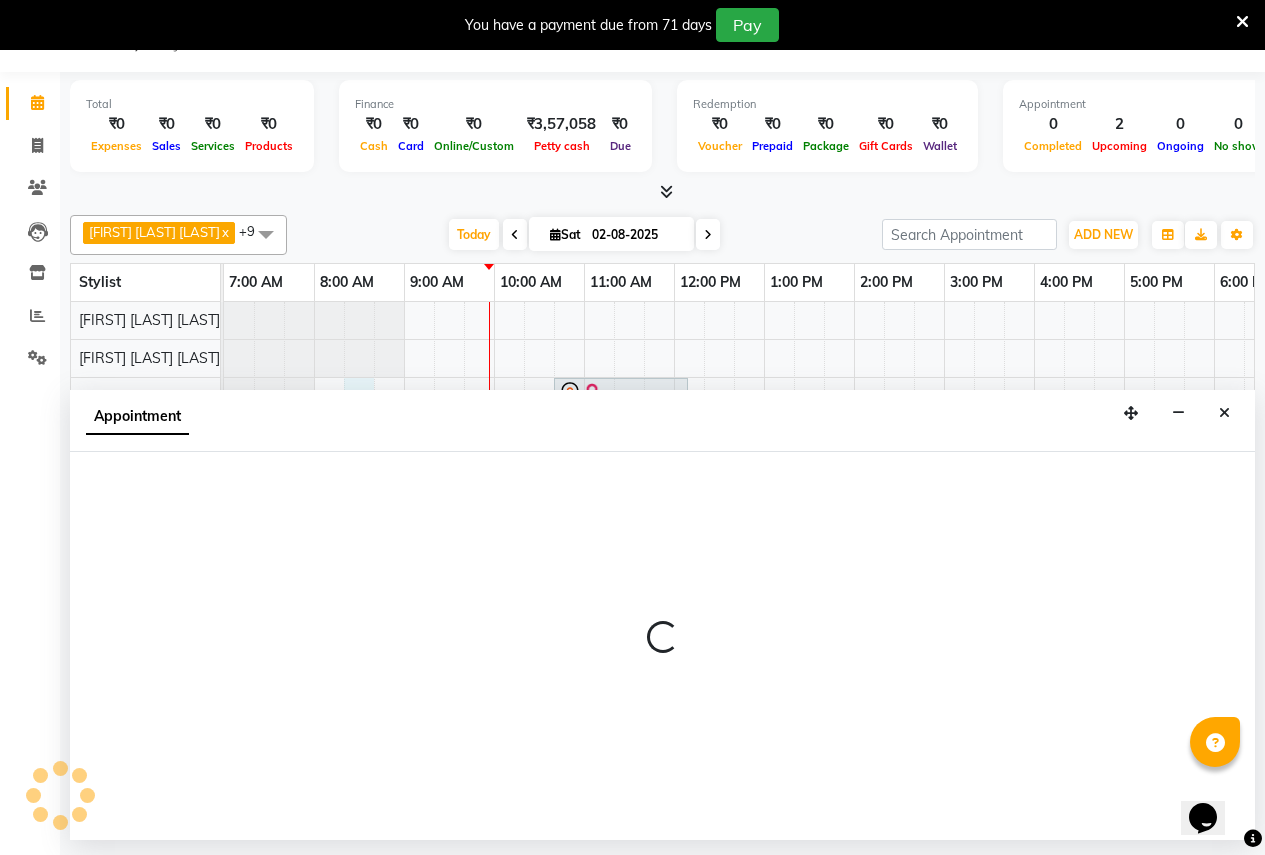 select on "7680" 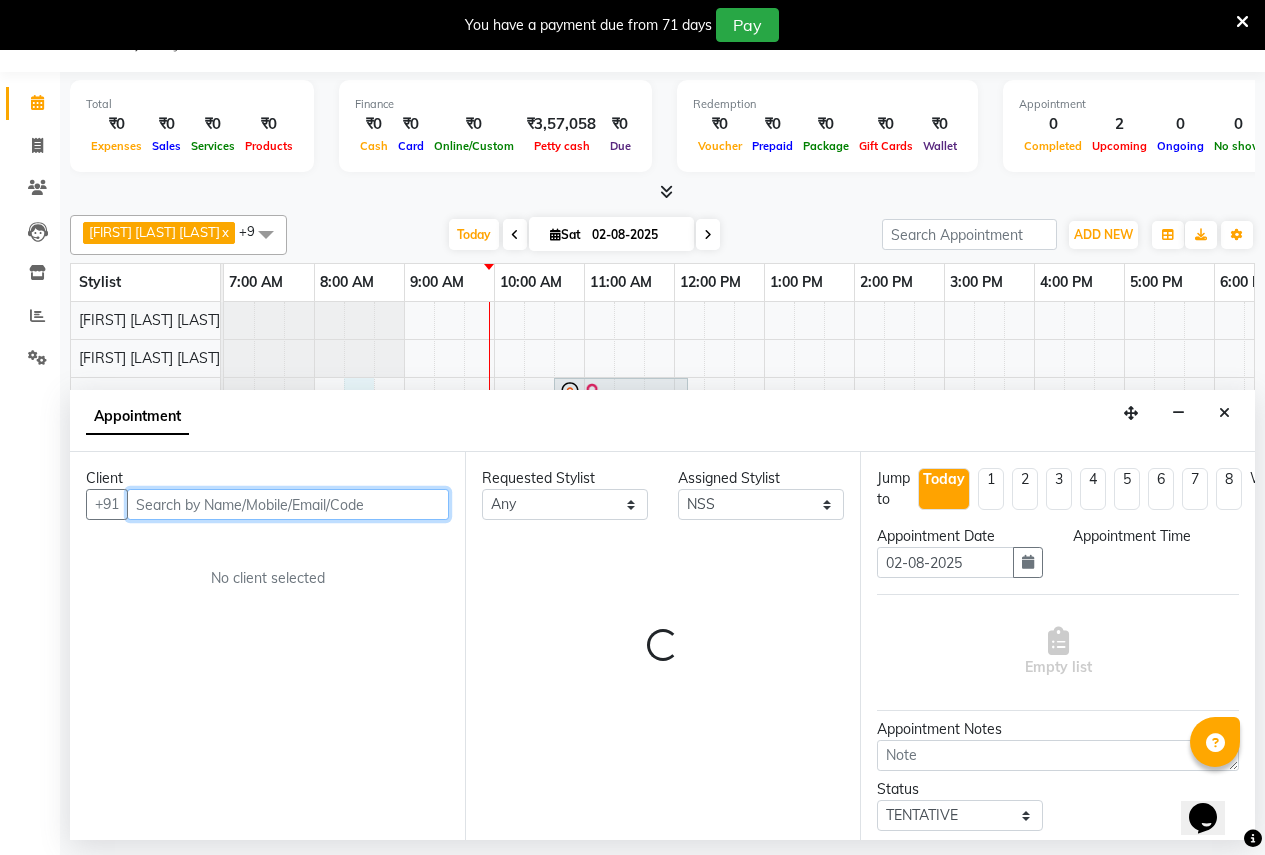 select on "495" 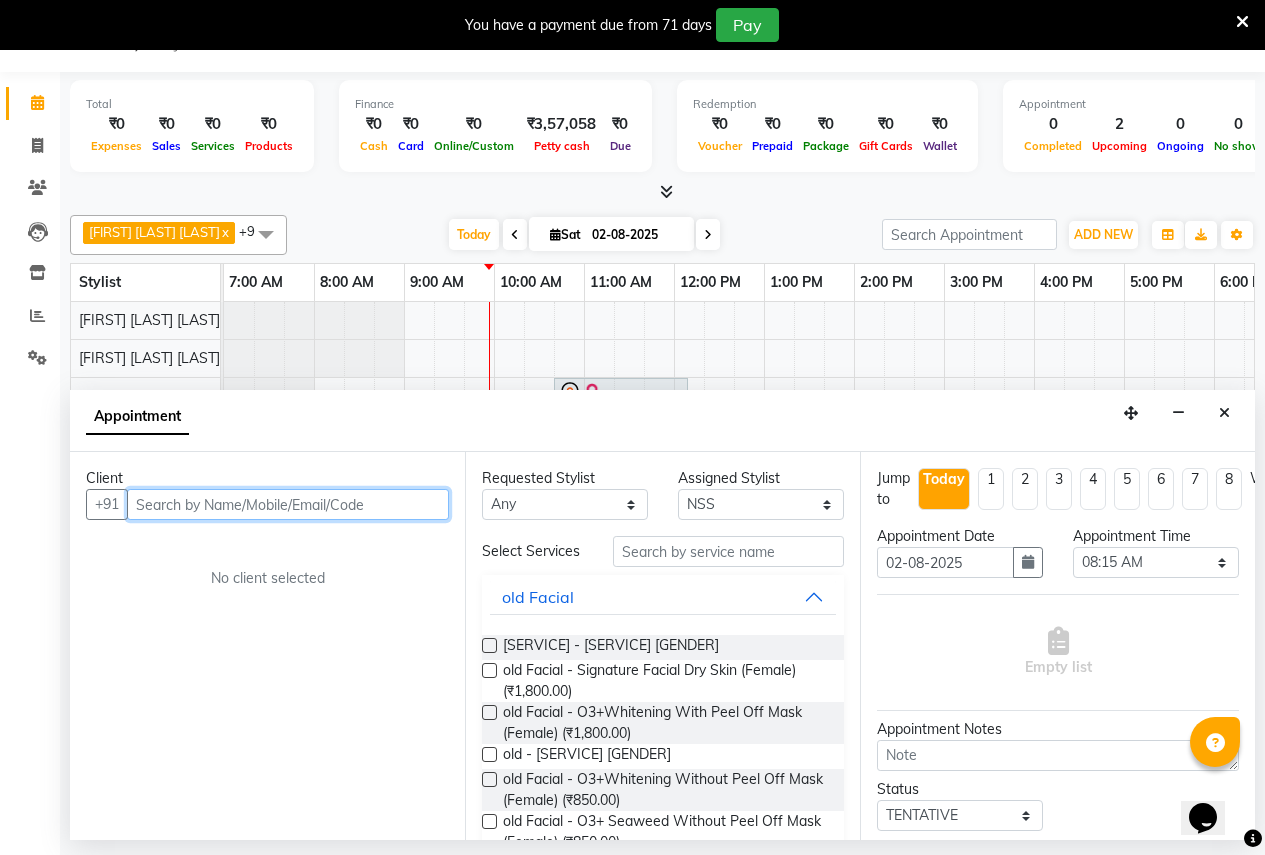 click at bounding box center (314, 358) 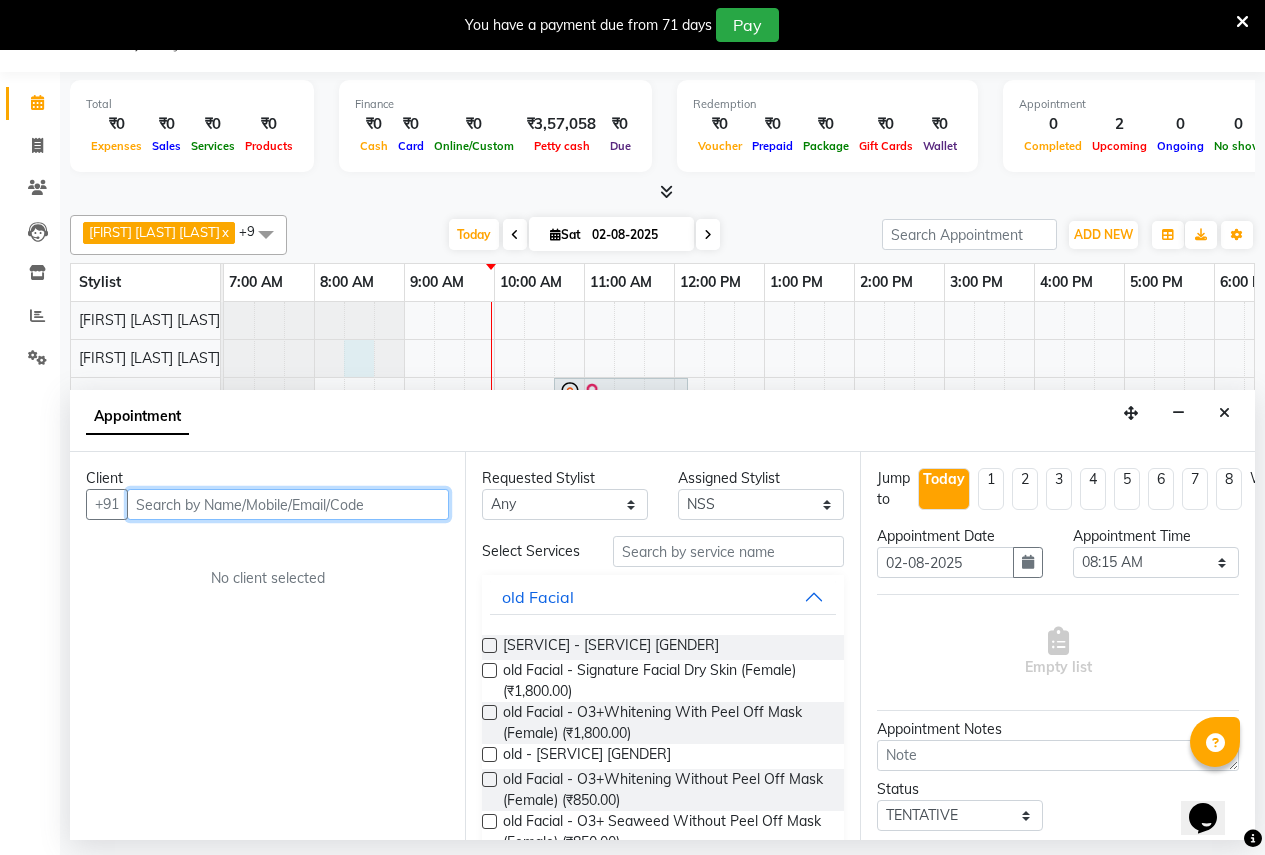 click at bounding box center (224, 358) 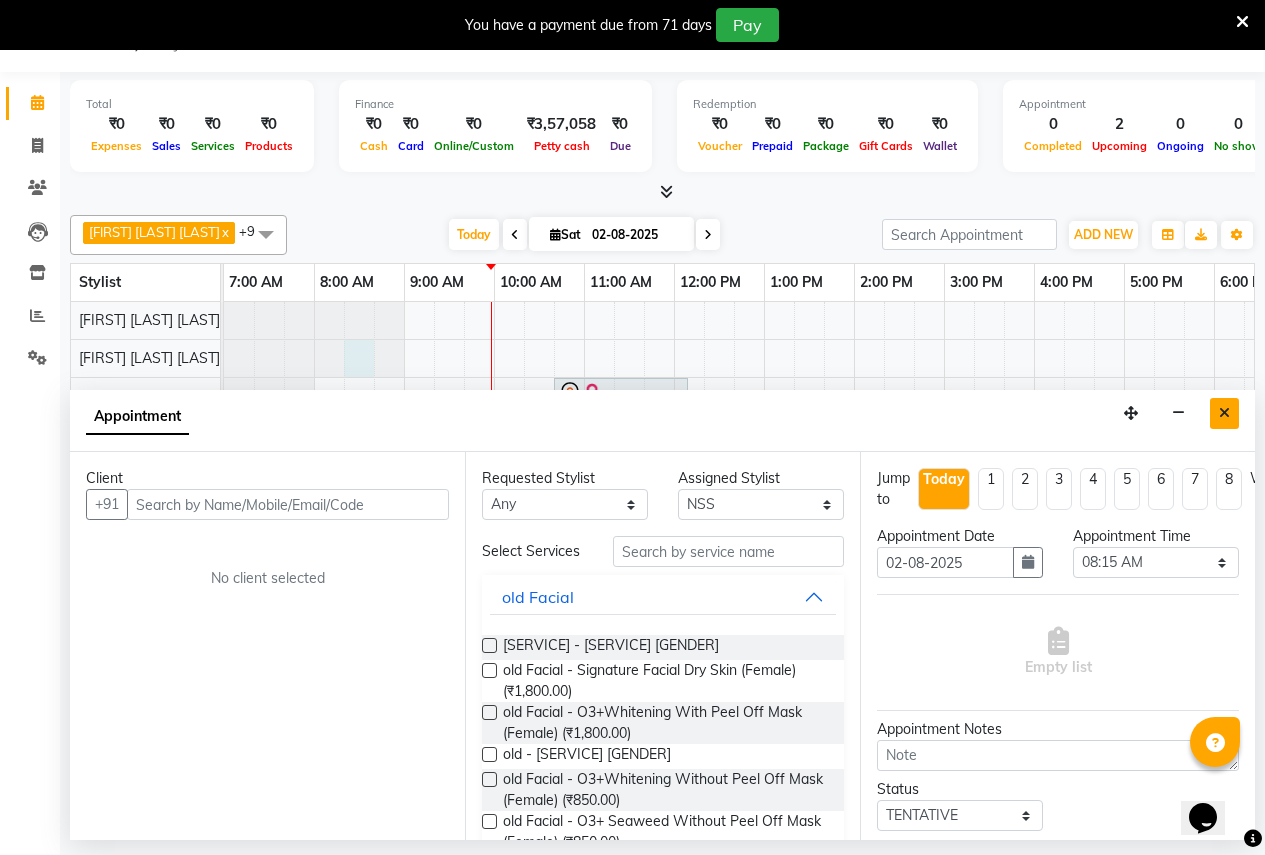 click at bounding box center [1224, 413] 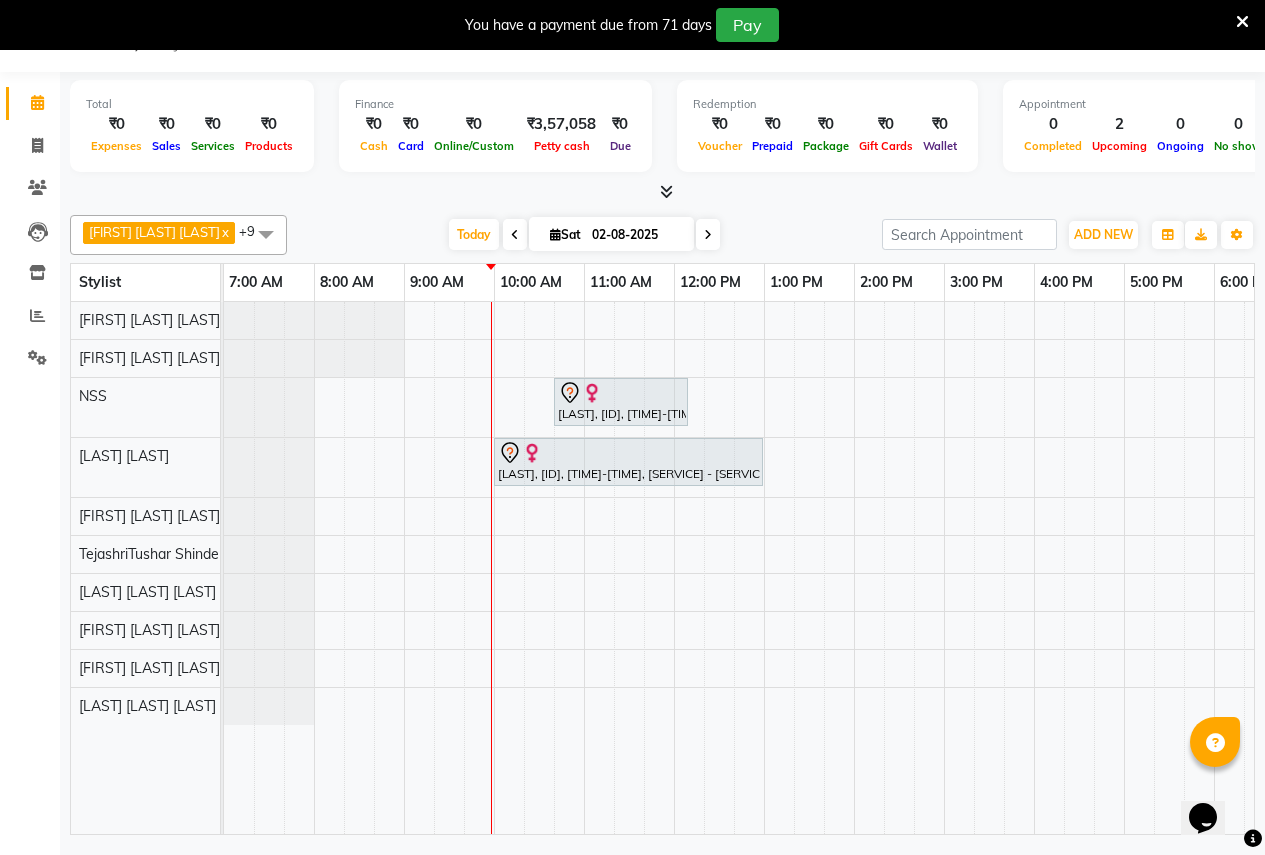 click at bounding box center (314, 358) 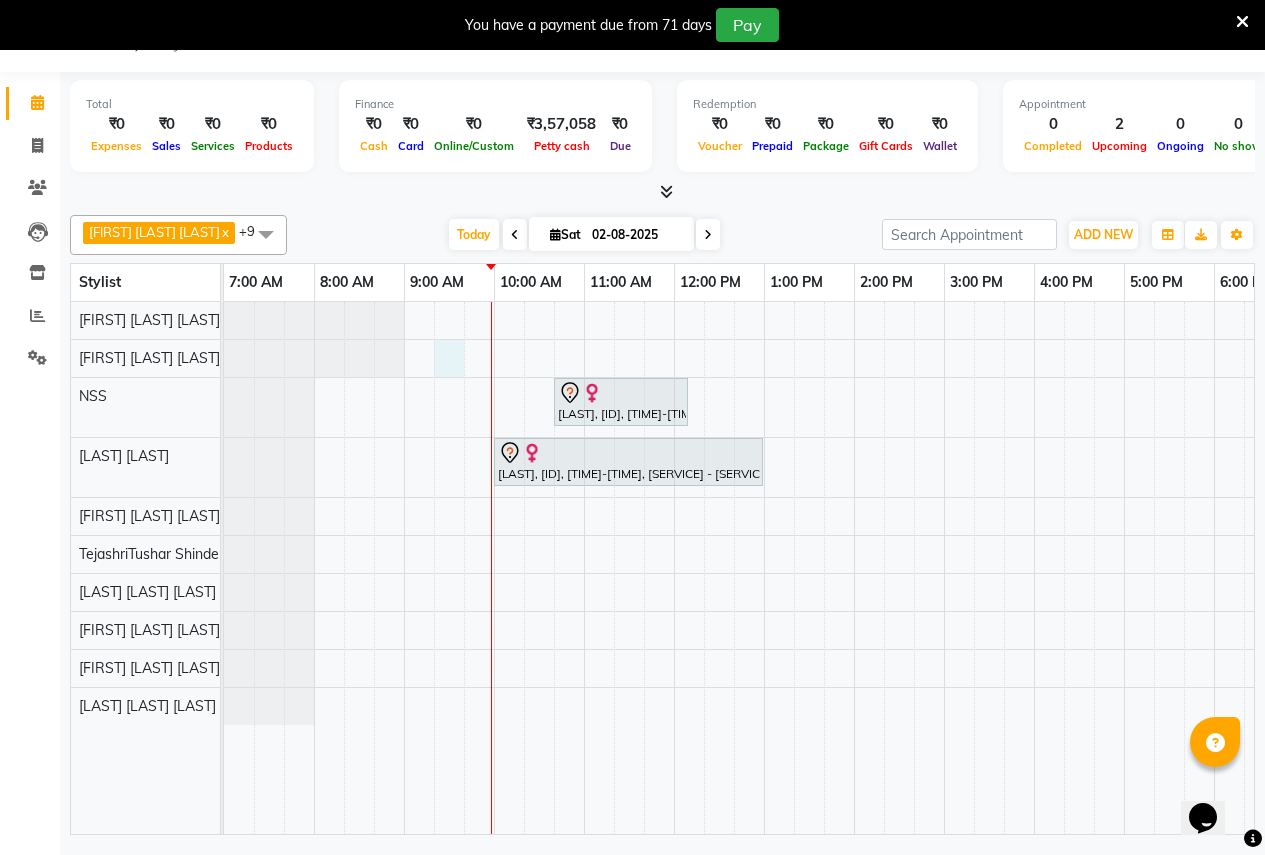 click on "[LAST], [ID], [TIME]-[TIME], [SERVICE] - [SERVICE] [NUMBER] - [LAST], [ID], [TIME]-[TIME], [SERVICE] - [SERVICE] [PACKAGE] [NUMBER]" at bounding box center [944, 568] 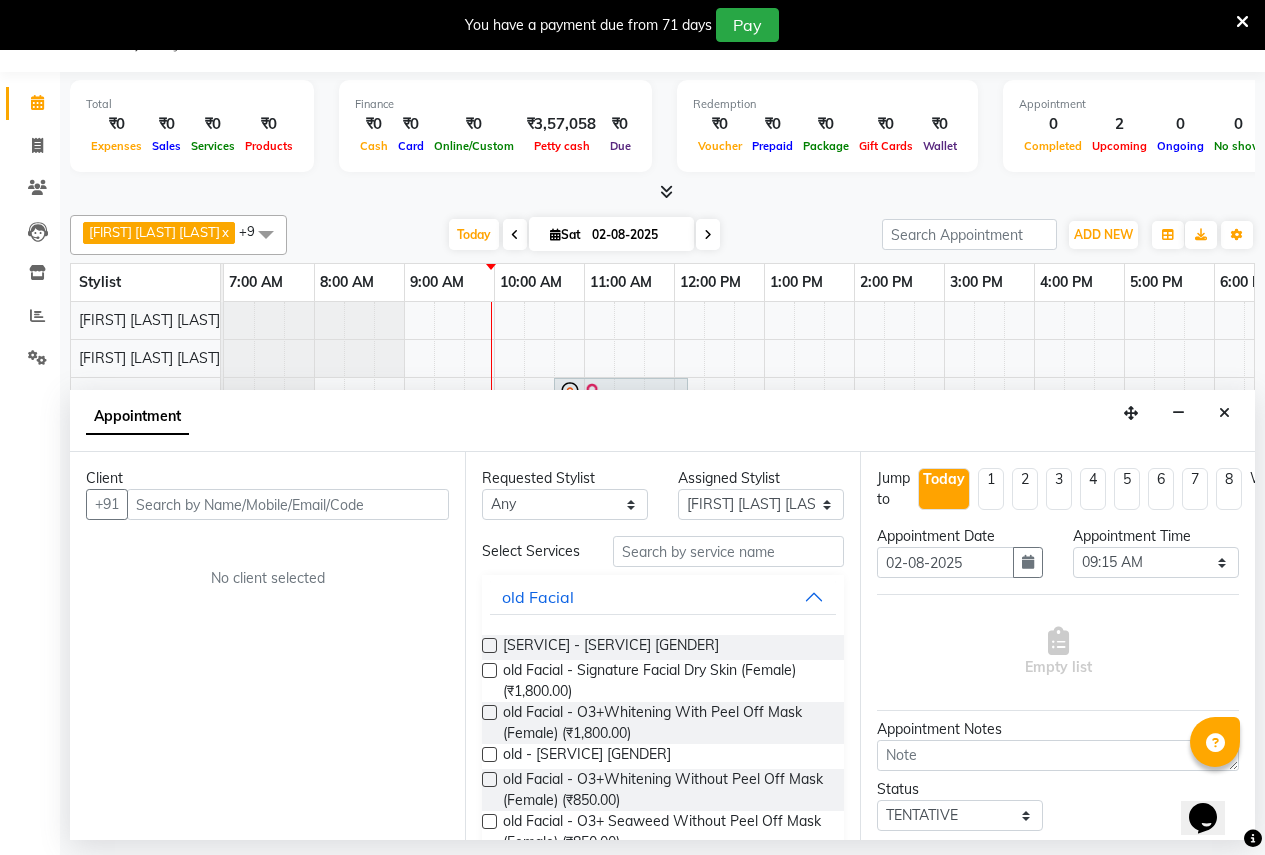 click at bounding box center [314, 358] 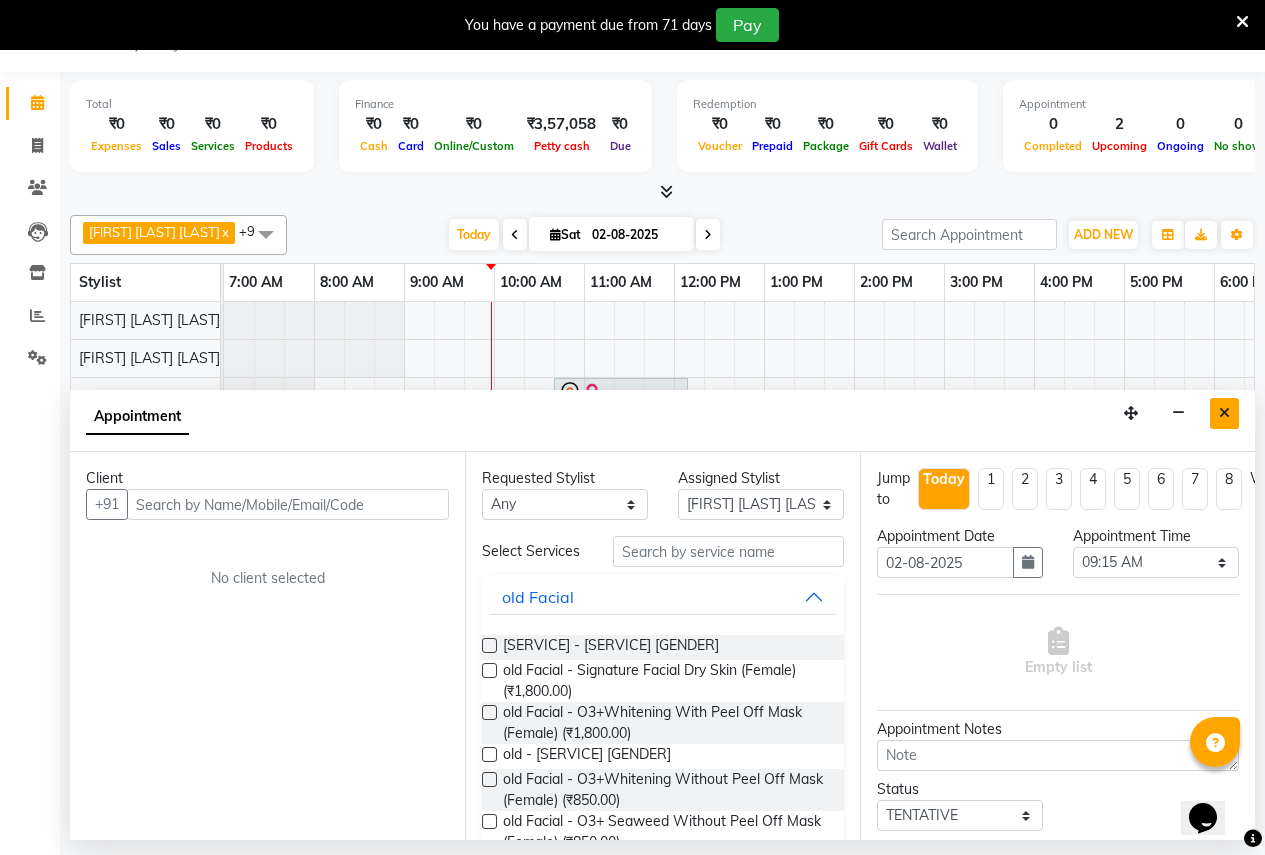 click at bounding box center (1224, 413) 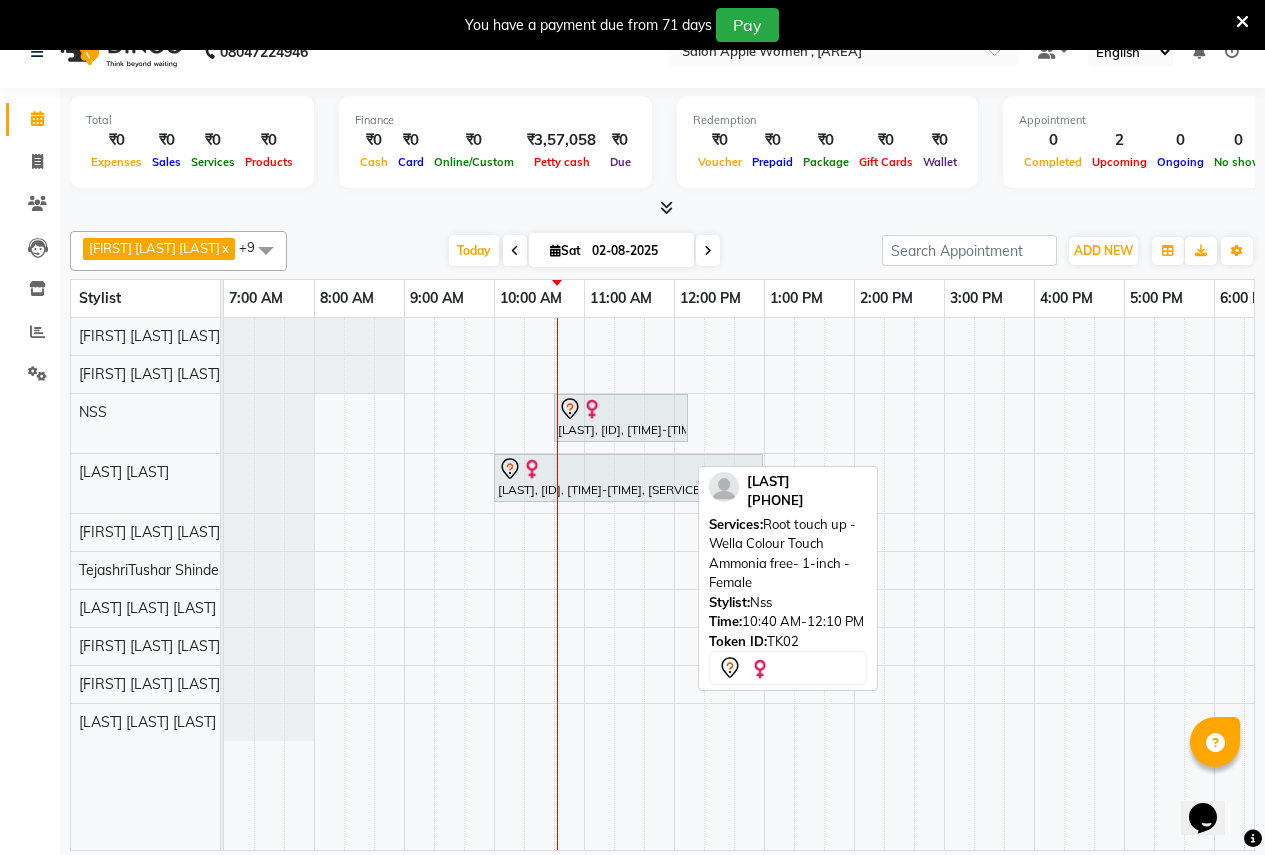 scroll, scrollTop: 50, scrollLeft: 0, axis: vertical 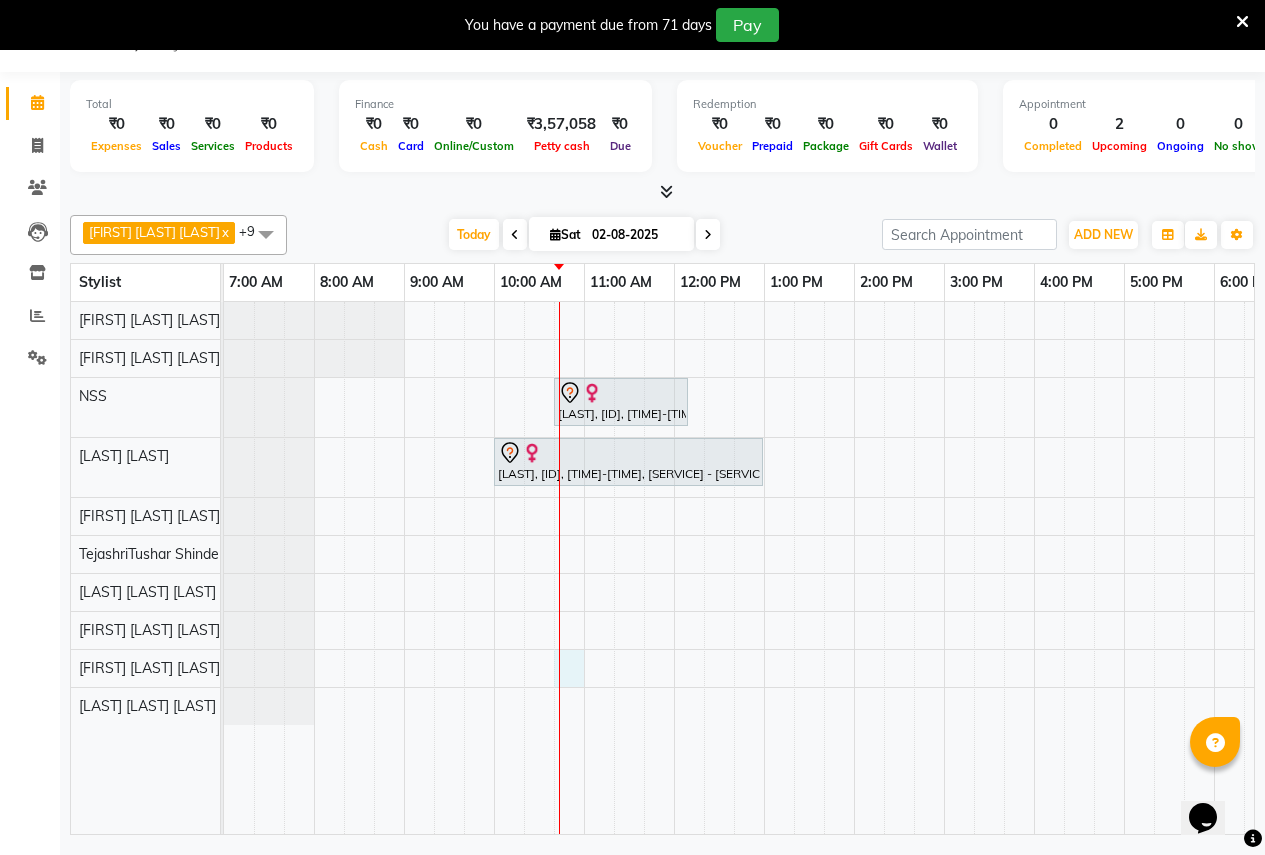 click on "[LAST], [ID], [TIME]-[TIME], [SERVICE] - [SERVICE] [NUMBER] - [LAST], [ID], [TIME]-[TIME], [SERVICE] - [SERVICE] [PACKAGE] [NUMBER]" at bounding box center [944, 568] 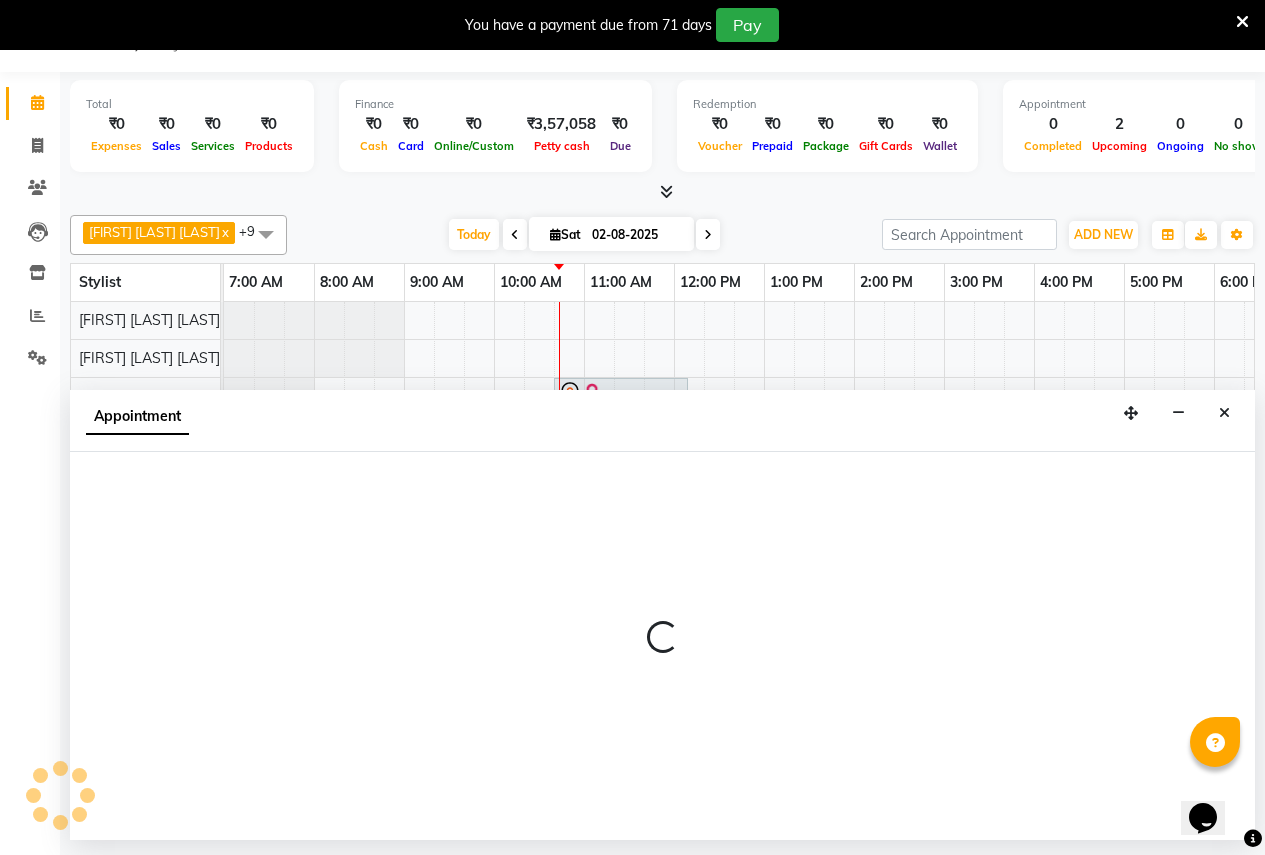select on "70309" 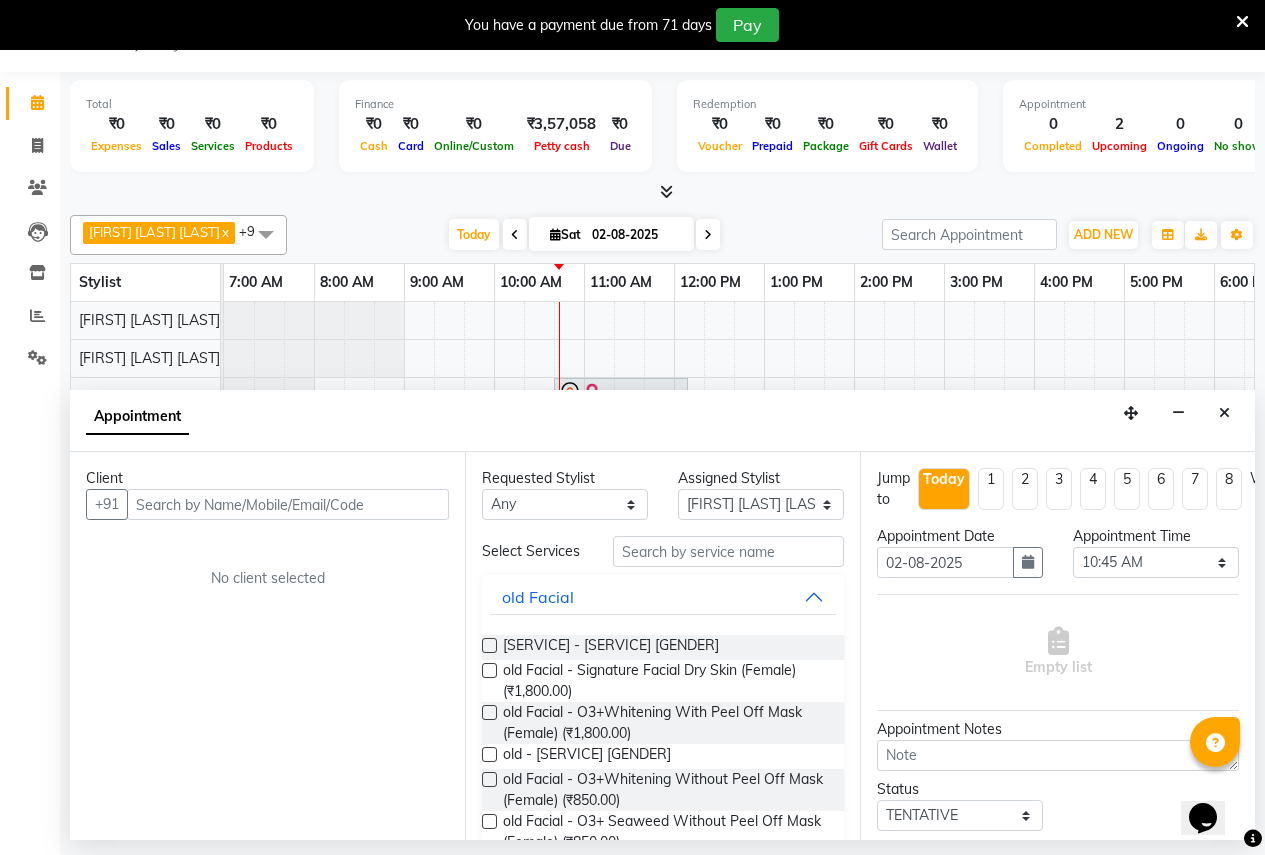 click at bounding box center [288, 504] 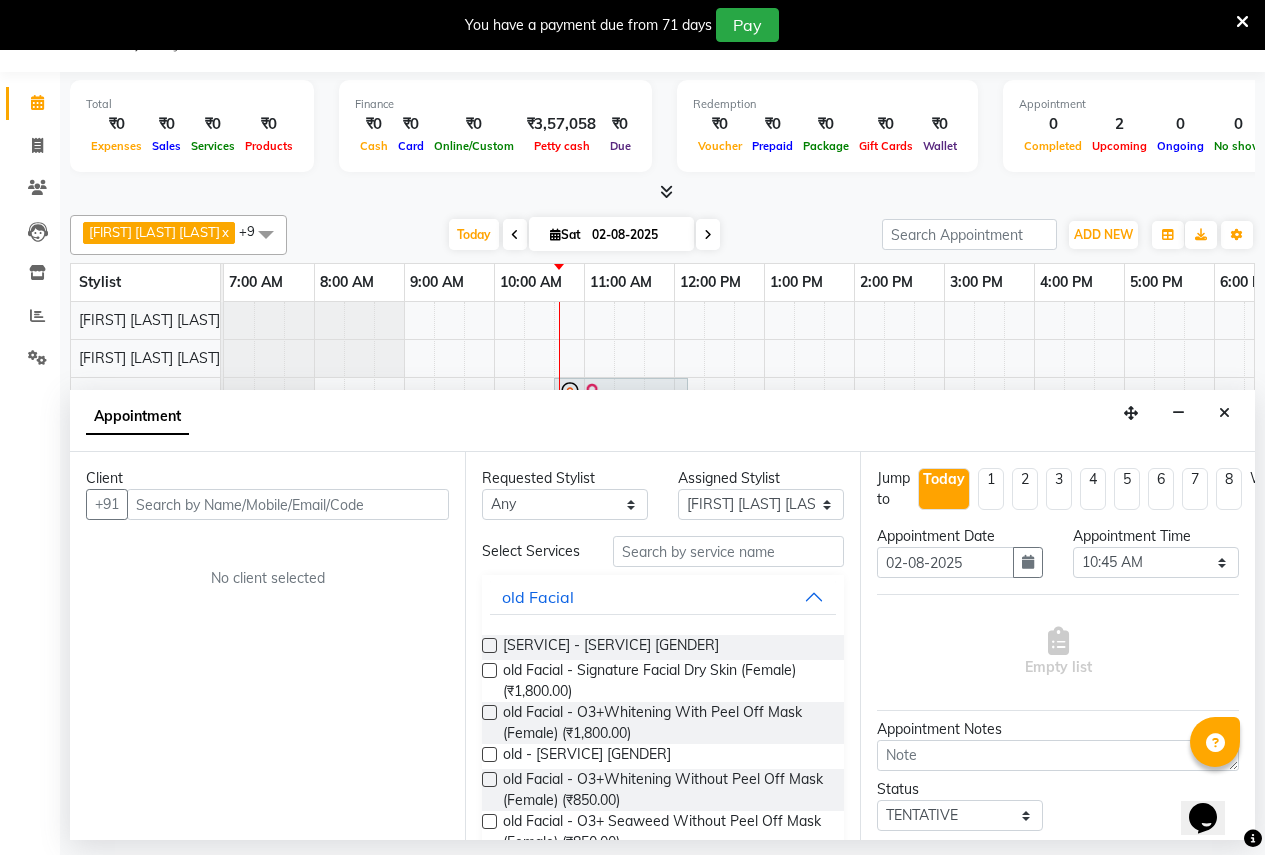 click at bounding box center (288, 504) 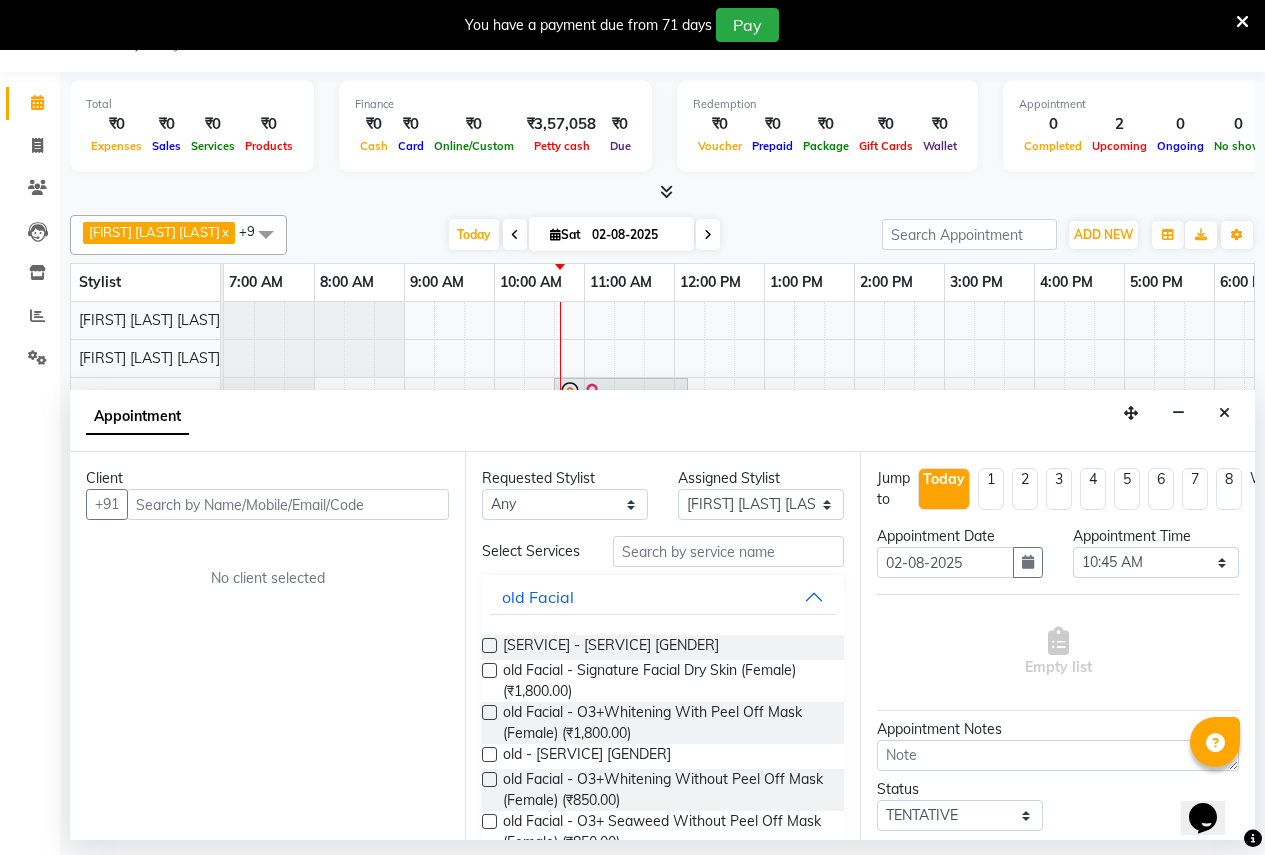 click at bounding box center (288, 504) 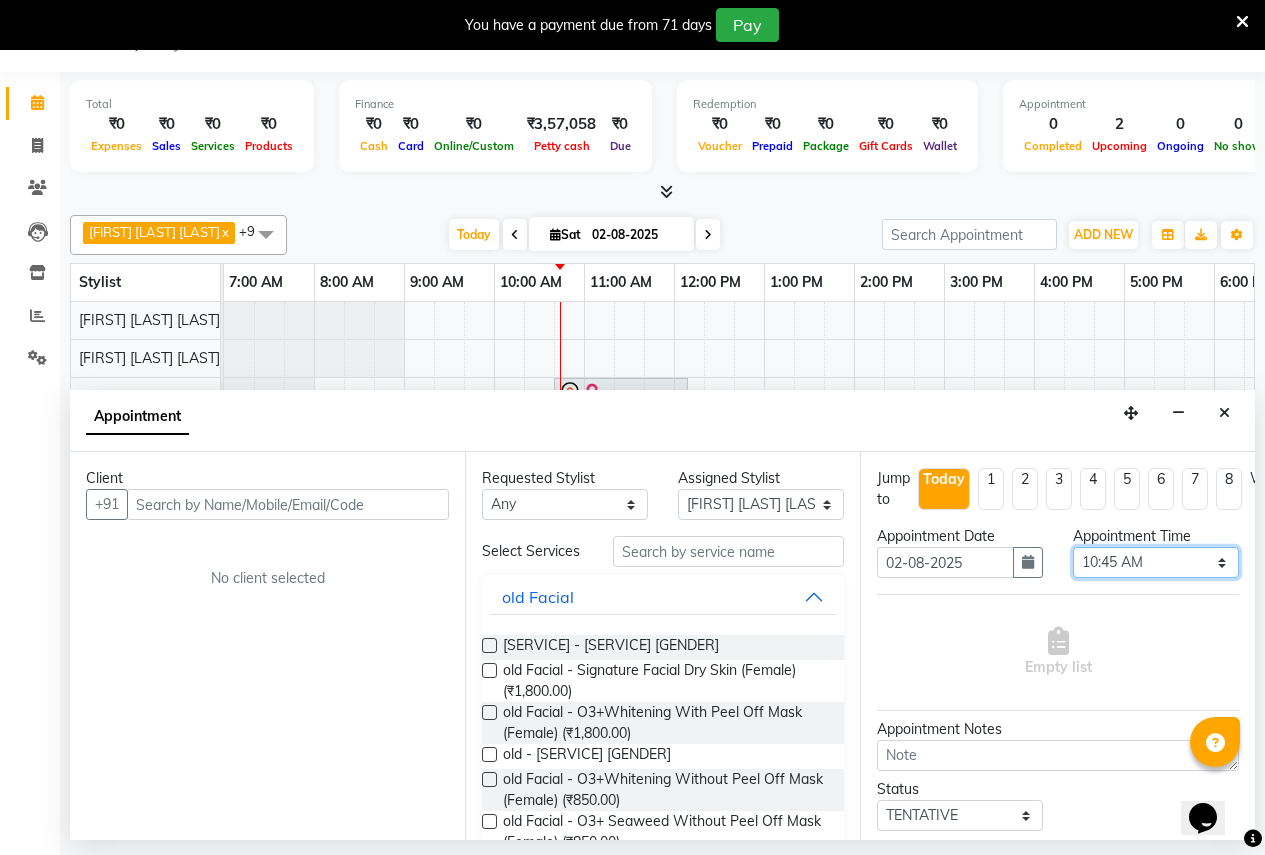 click on "Select 08:00 AM 08:15 AM 08:30 AM 08:45 AM 09:00 AM 09:15 AM 09:30 AM 09:45 AM 10:00 AM 10:15 AM 10:30 AM 10:45 AM 11:00 AM 11:15 AM 11:30 AM 11:45 AM 12:00 PM 12:15 PM 12:30 PM 12:45 PM 01:00 PM 01:15 PM 01:30 PM 01:45 PM 02:00 PM 02:15 PM 02:30 PM 02:45 PM 03:00 PM 03:15 PM 03:30 PM 03:45 PM 04:00 PM 04:15 PM 04:30 PM 04:45 PM 05:00 PM 05:15 PM 05:30 PM 05:45 PM 06:00 PM 06:15 PM 06:30 PM 06:45 PM 07:00 PM 07:15 PM 07:30 PM 07:45 PM 08:00 PM 08:15 PM 08:30 PM 08:45 PM 09:00 PM 09:15 PM 09:30 PM 09:45 PM 10:00 PM 10:15 PM 10:30 PM" at bounding box center (1156, 562) 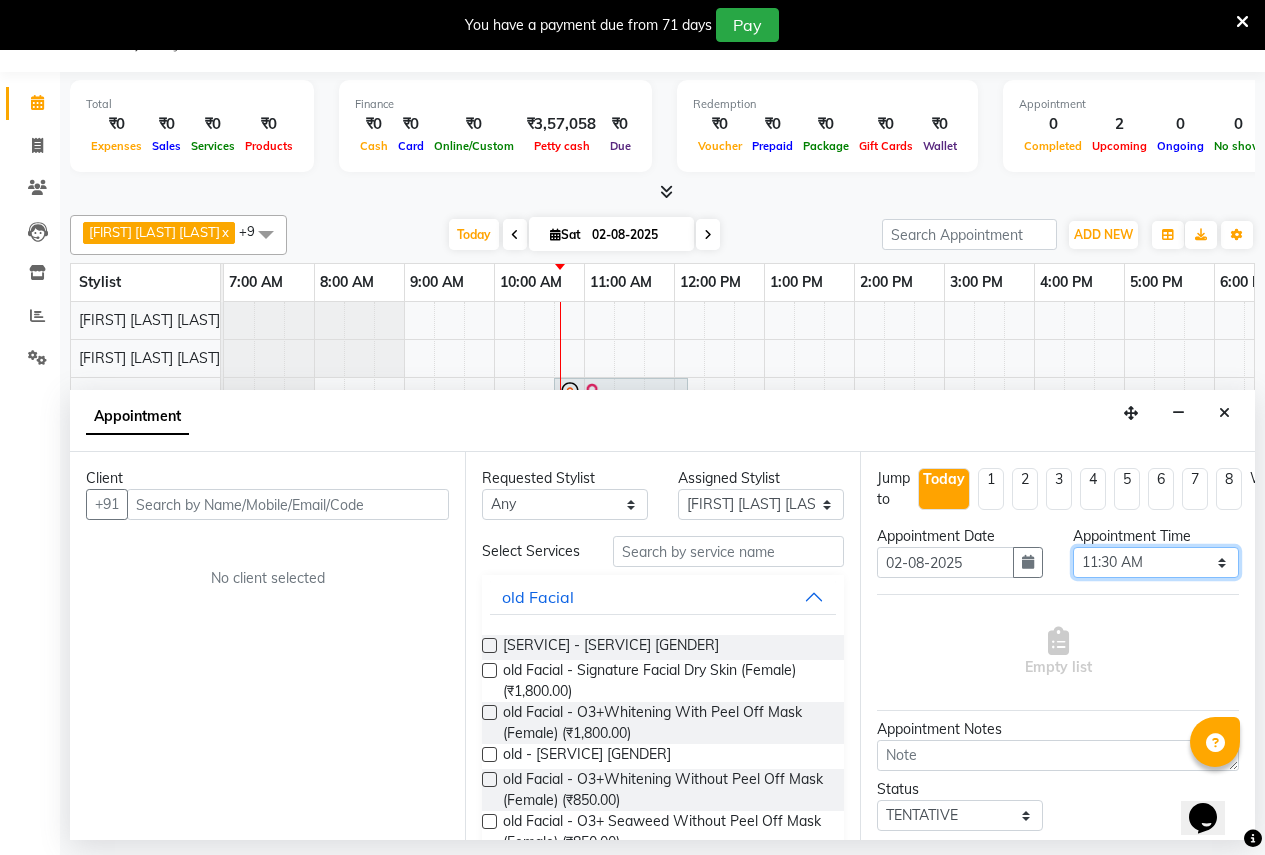 click on "Select 08:00 AM 08:15 AM 08:30 AM 08:45 AM 09:00 AM 09:15 AM 09:30 AM 09:45 AM 10:00 AM 10:15 AM 10:30 AM 10:45 AM 11:00 AM 11:15 AM 11:30 AM 11:45 AM 12:00 PM 12:15 PM 12:30 PM 12:45 PM 01:00 PM 01:15 PM 01:30 PM 01:45 PM 02:00 PM 02:15 PM 02:30 PM 02:45 PM 03:00 PM 03:15 PM 03:30 PM 03:45 PM 04:00 PM 04:15 PM 04:30 PM 04:45 PM 05:00 PM 05:15 PM 05:30 PM 05:45 PM 06:00 PM 06:15 PM 06:30 PM 06:45 PM 07:00 PM 07:15 PM 07:30 PM 07:45 PM 08:00 PM 08:15 PM 08:30 PM 08:45 PM 09:00 PM 09:15 PM 09:30 PM 09:45 PM 10:00 PM 10:15 PM 10:30 PM" at bounding box center (1156, 562) 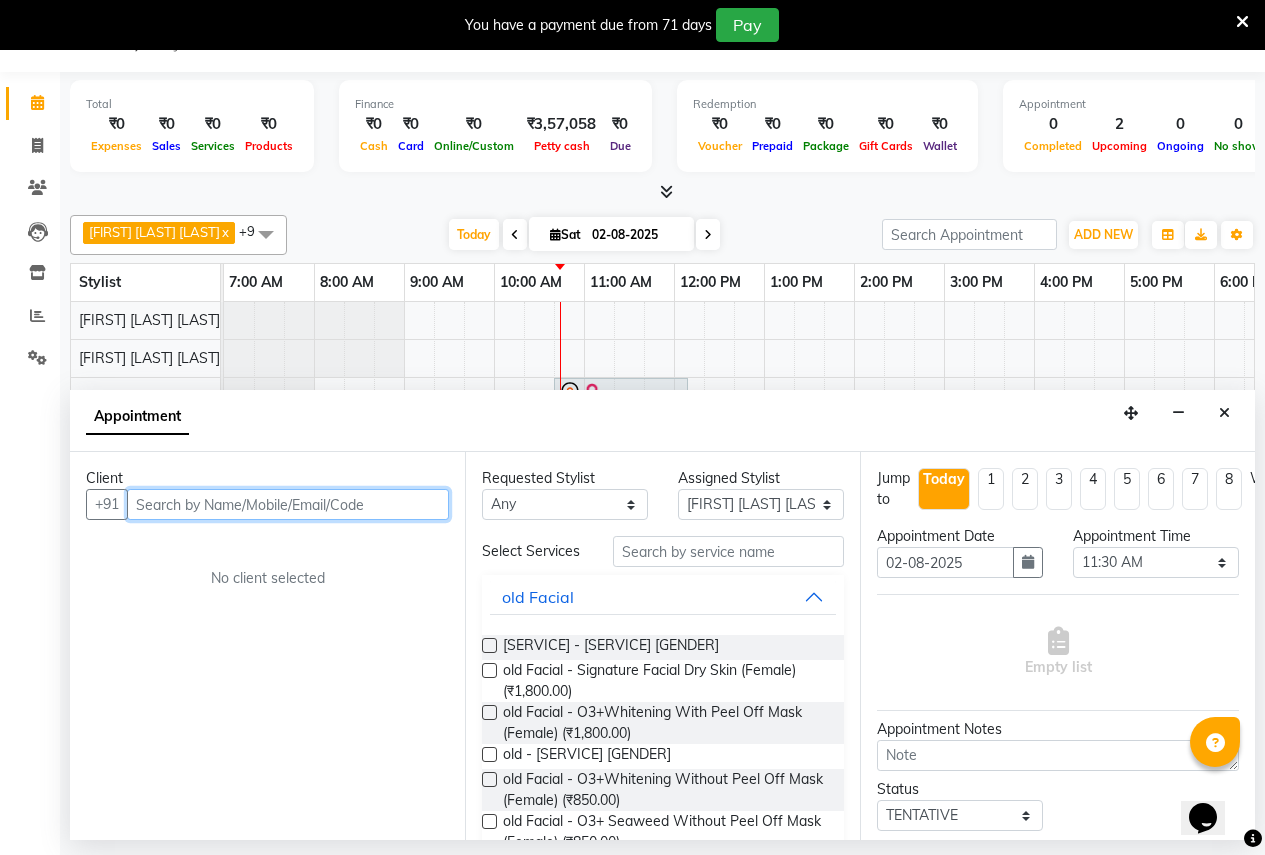 click at bounding box center (288, 504) 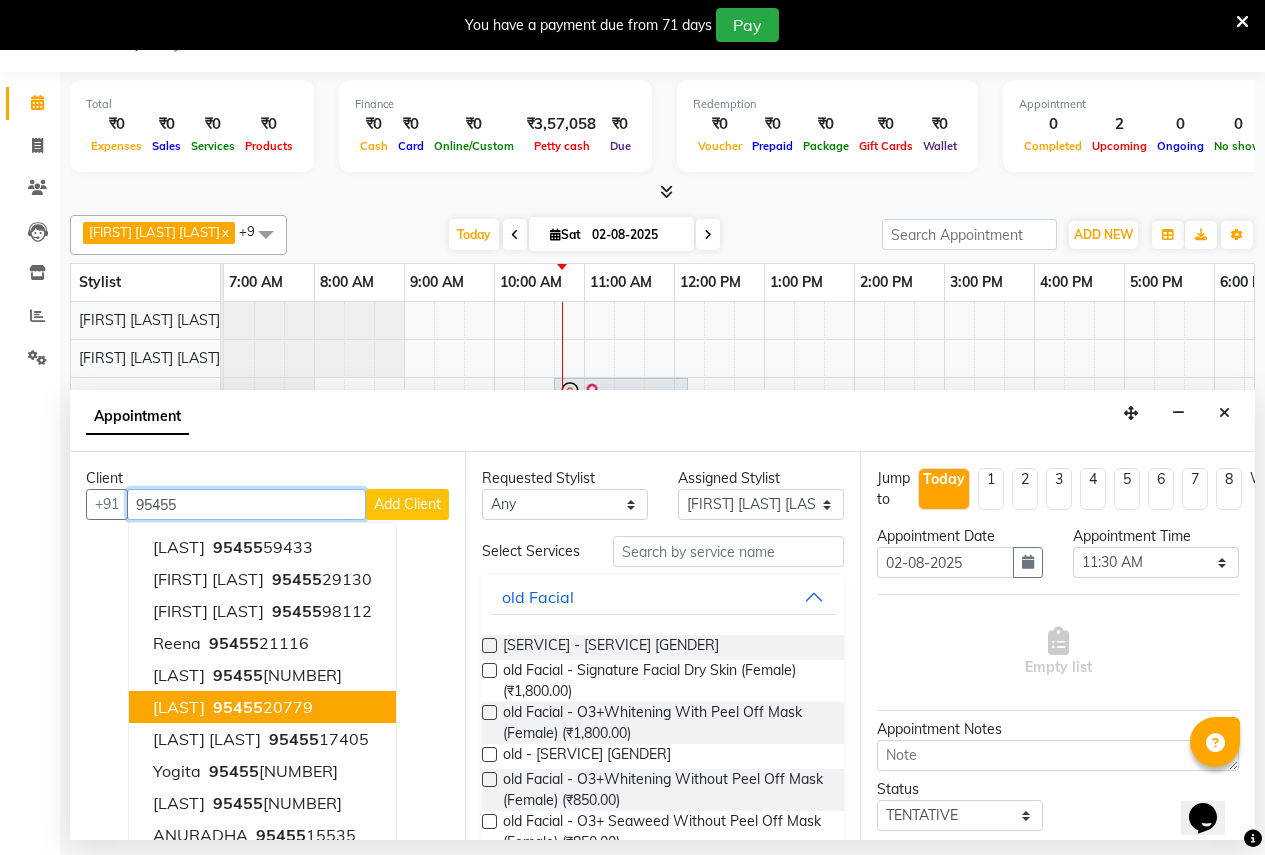 click on "95455" at bounding box center [238, 707] 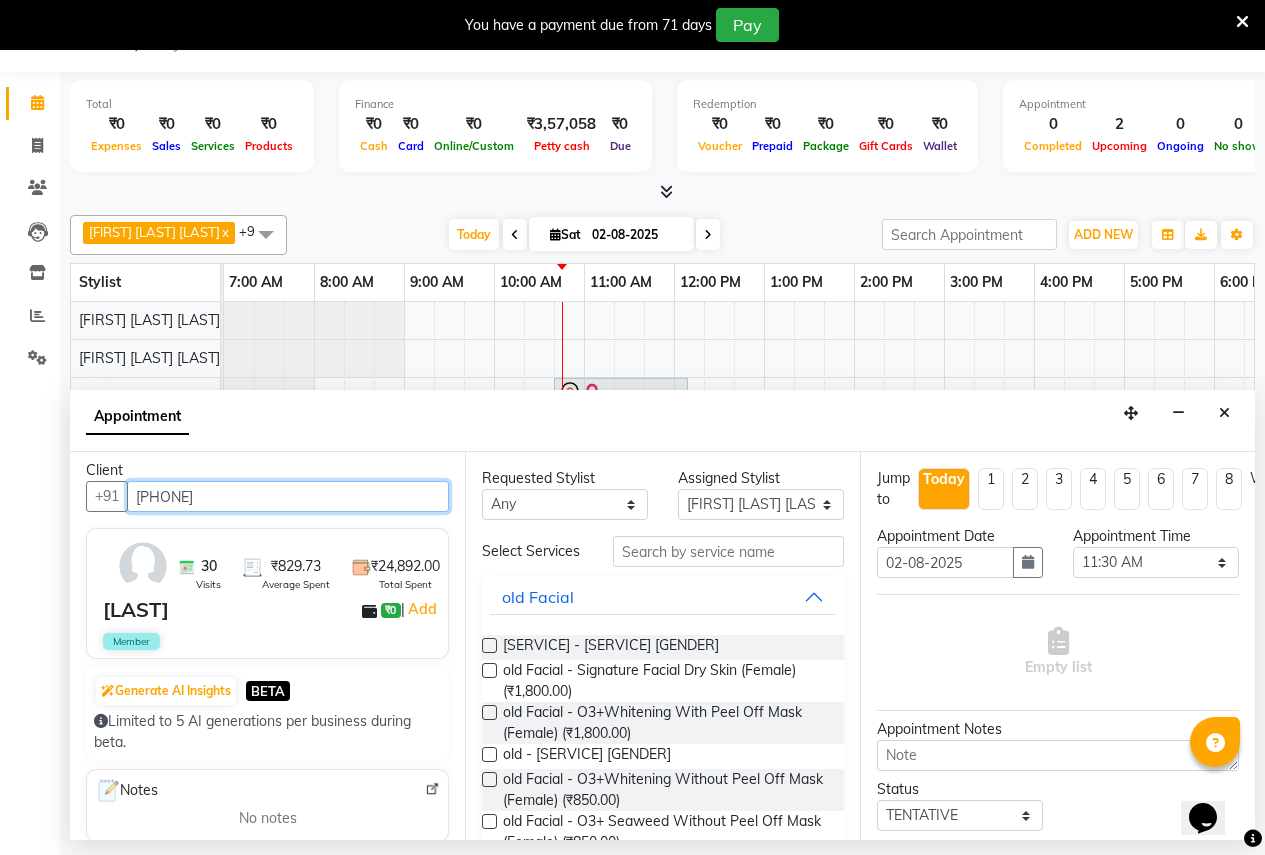 scroll, scrollTop: 0, scrollLeft: 0, axis: both 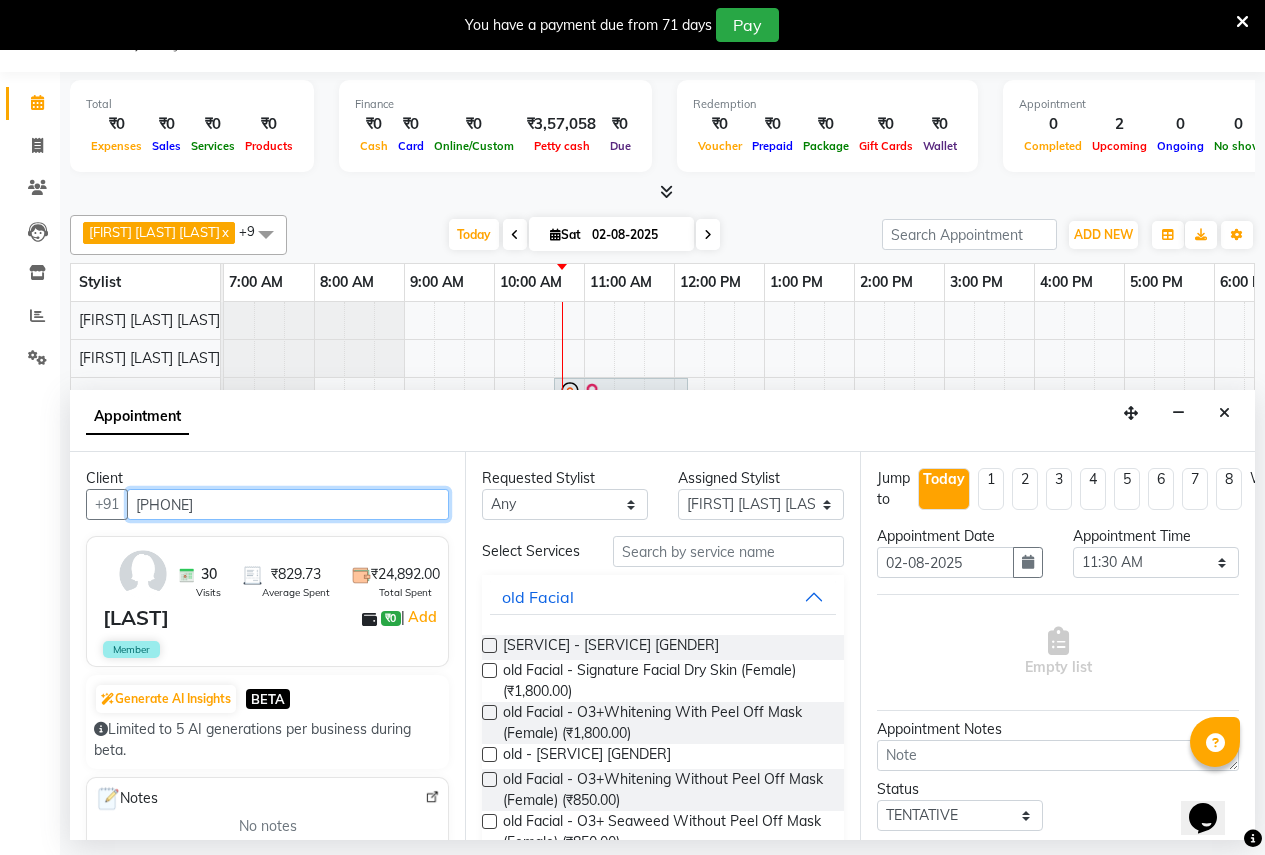 type on "[PHONE]" 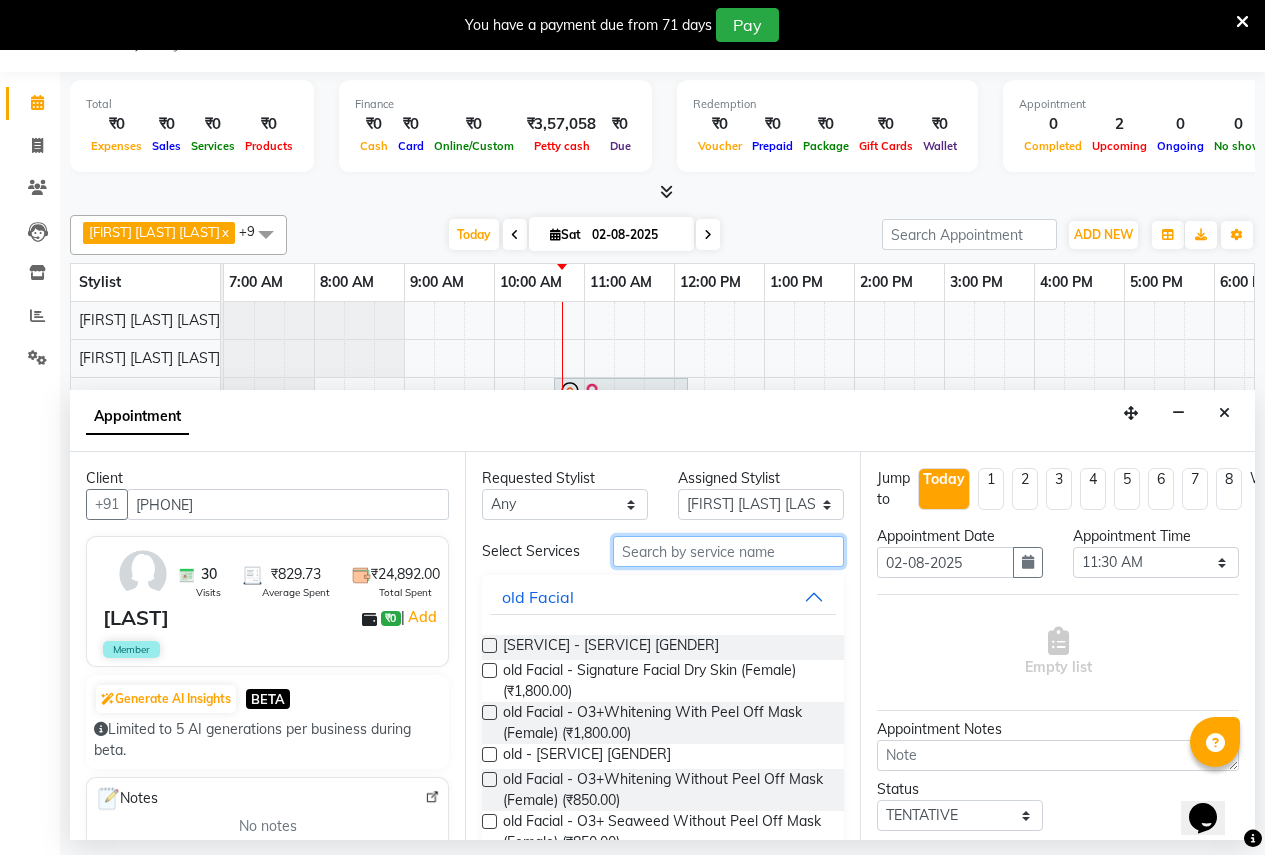 click at bounding box center [728, 551] 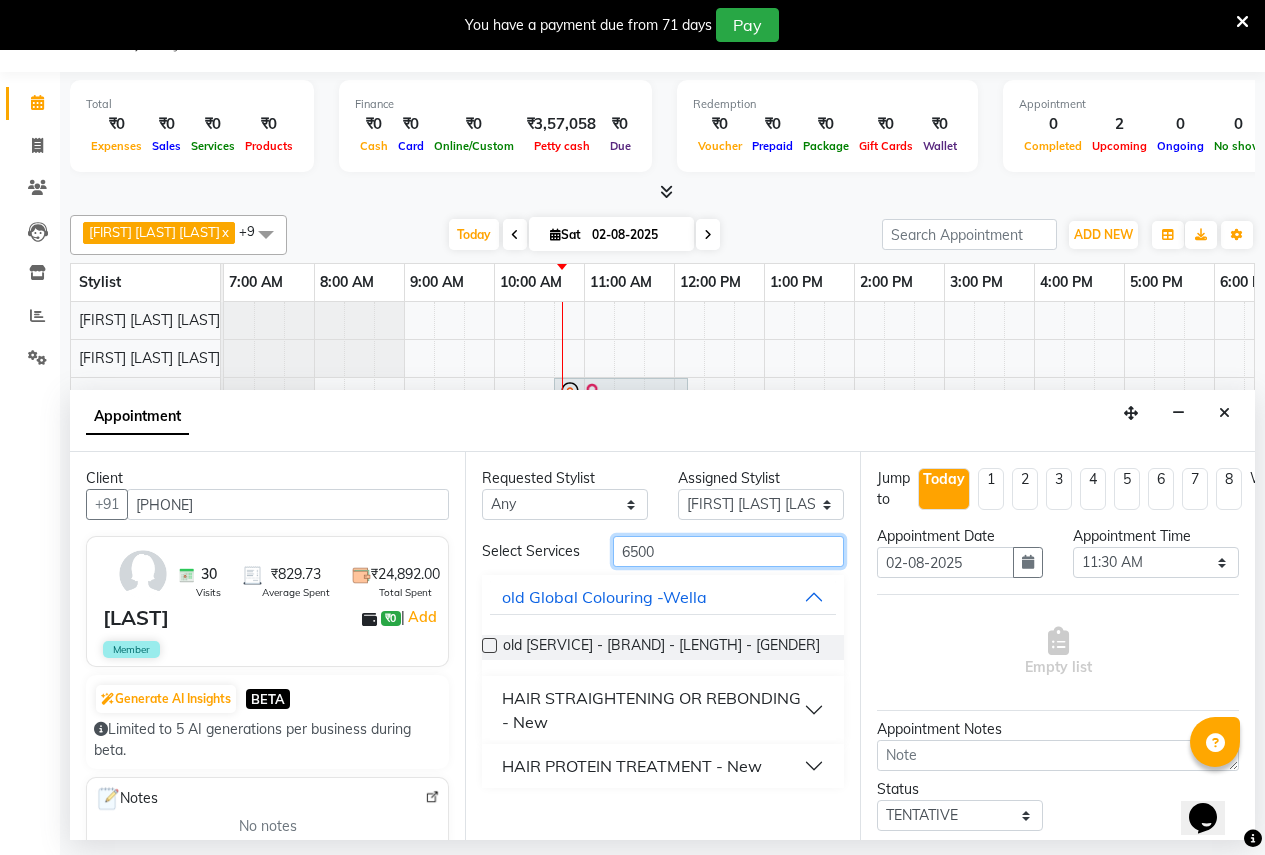 type on "6500" 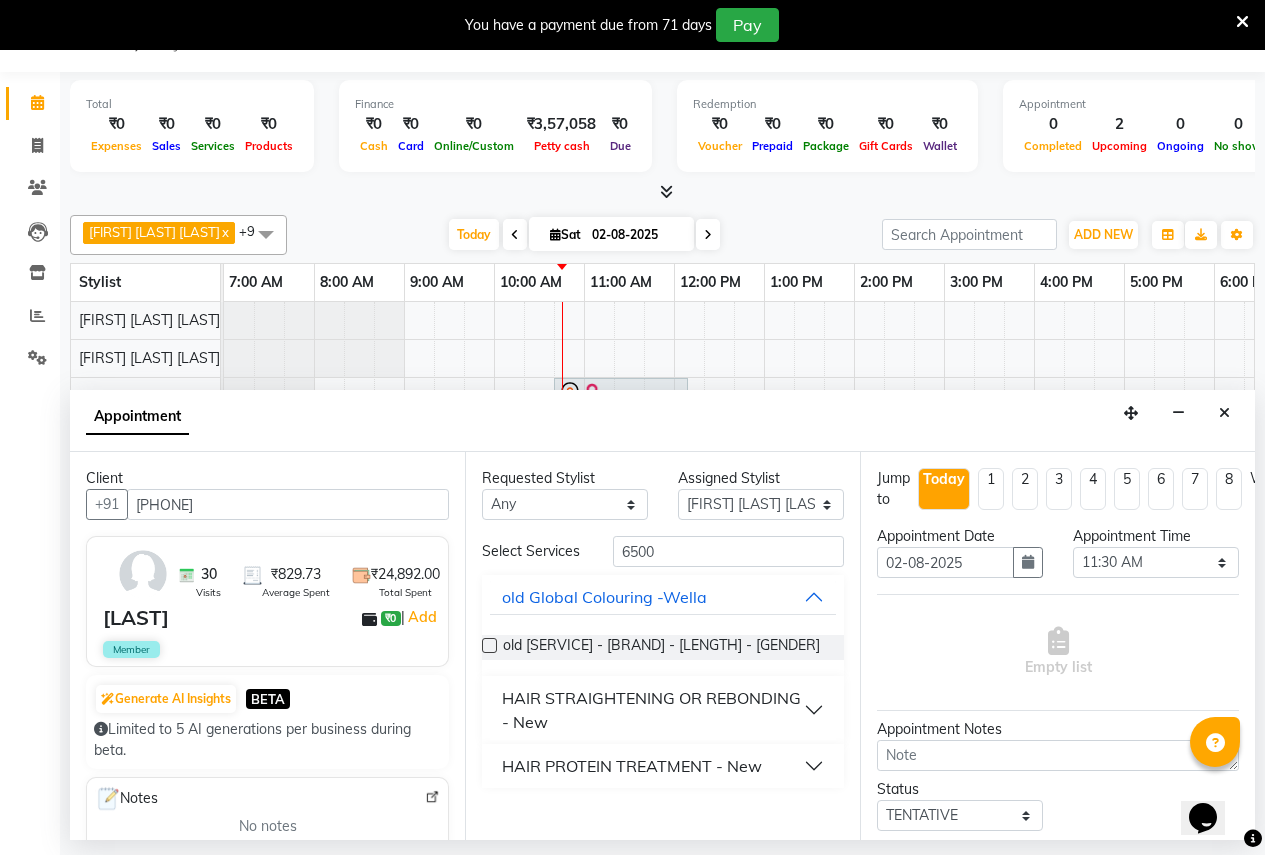 click on "HAIR PROTEIN TREATMENT - New" at bounding box center (632, 766) 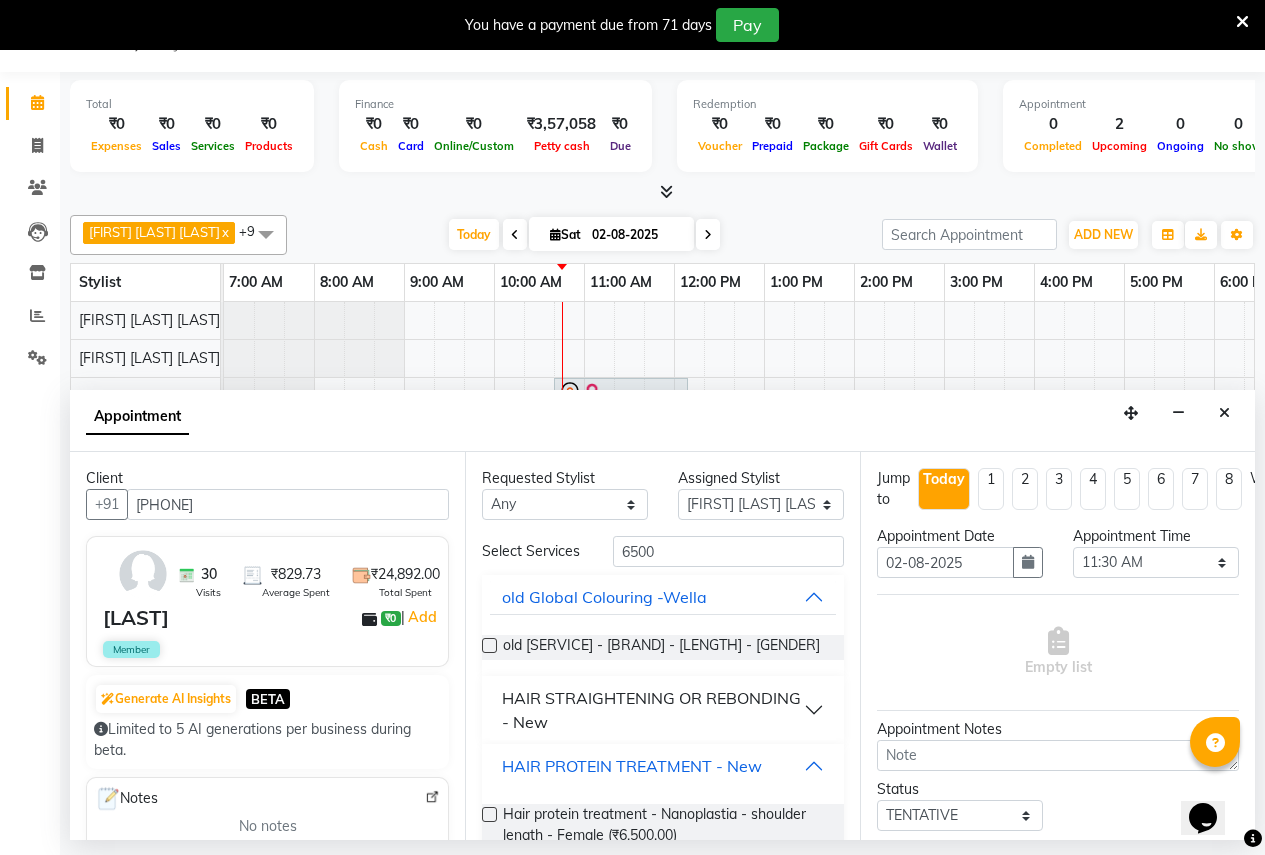 click on "HAIR PROTEIN TREATMENT - New" at bounding box center [632, 766] 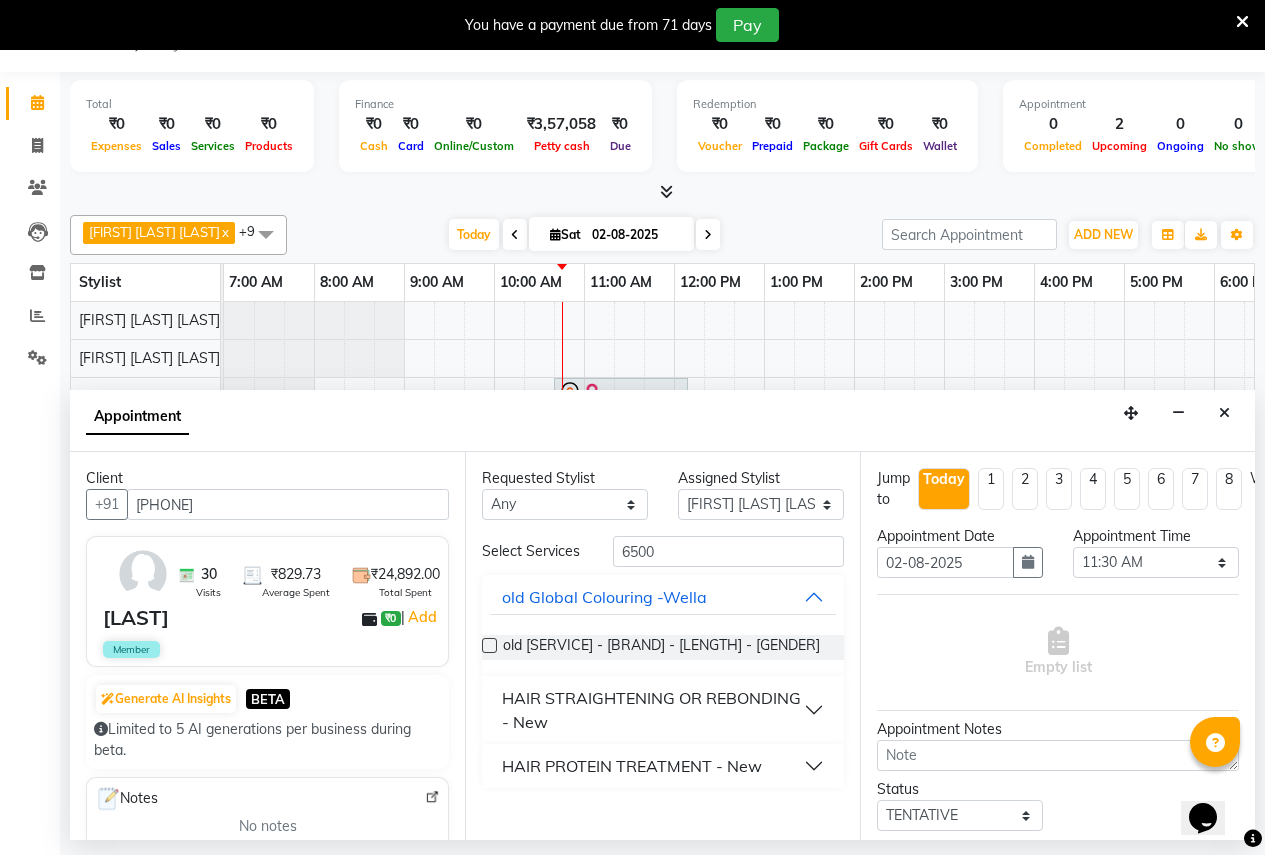 click on "HAIR PROTEIN TREATMENT - New" at bounding box center [632, 766] 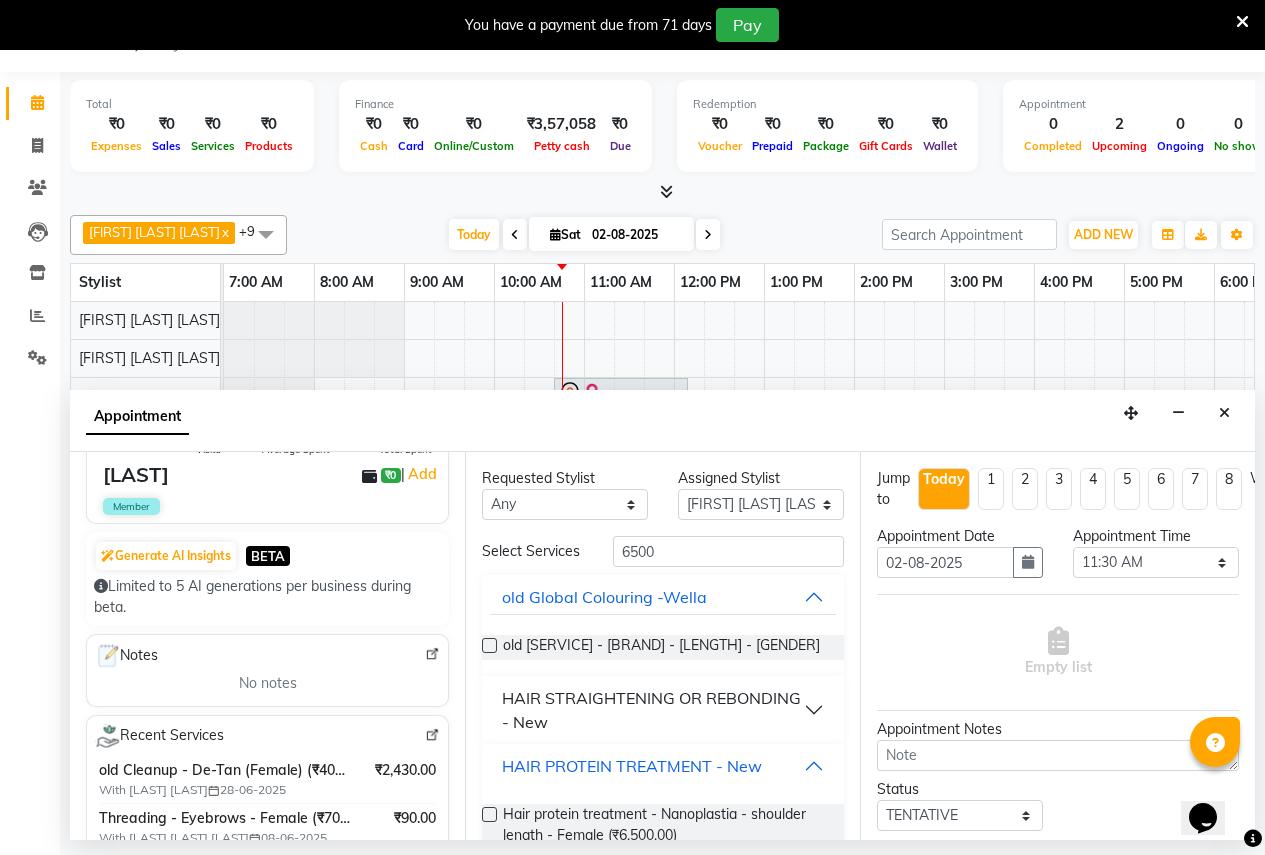 scroll, scrollTop: 200, scrollLeft: 0, axis: vertical 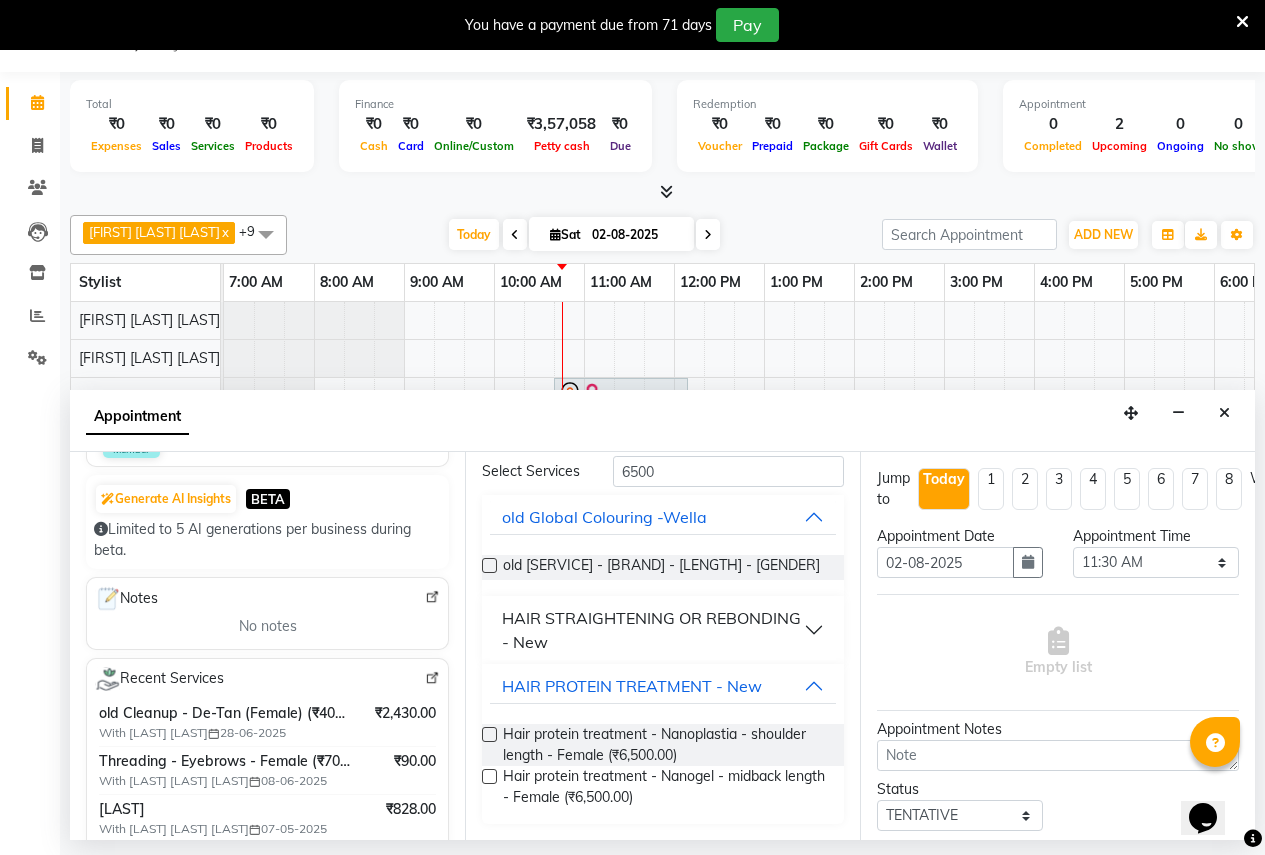 click at bounding box center [489, 734] 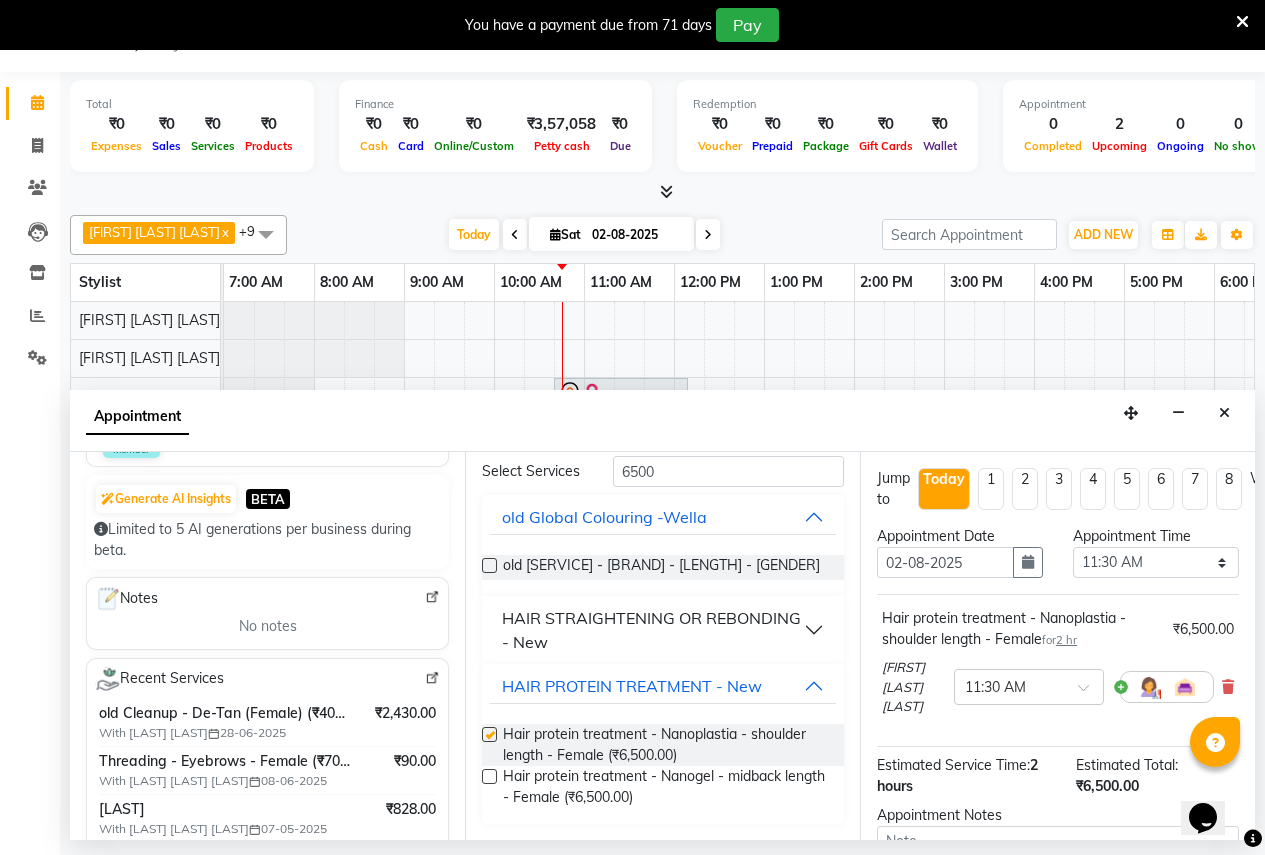 checkbox on "false" 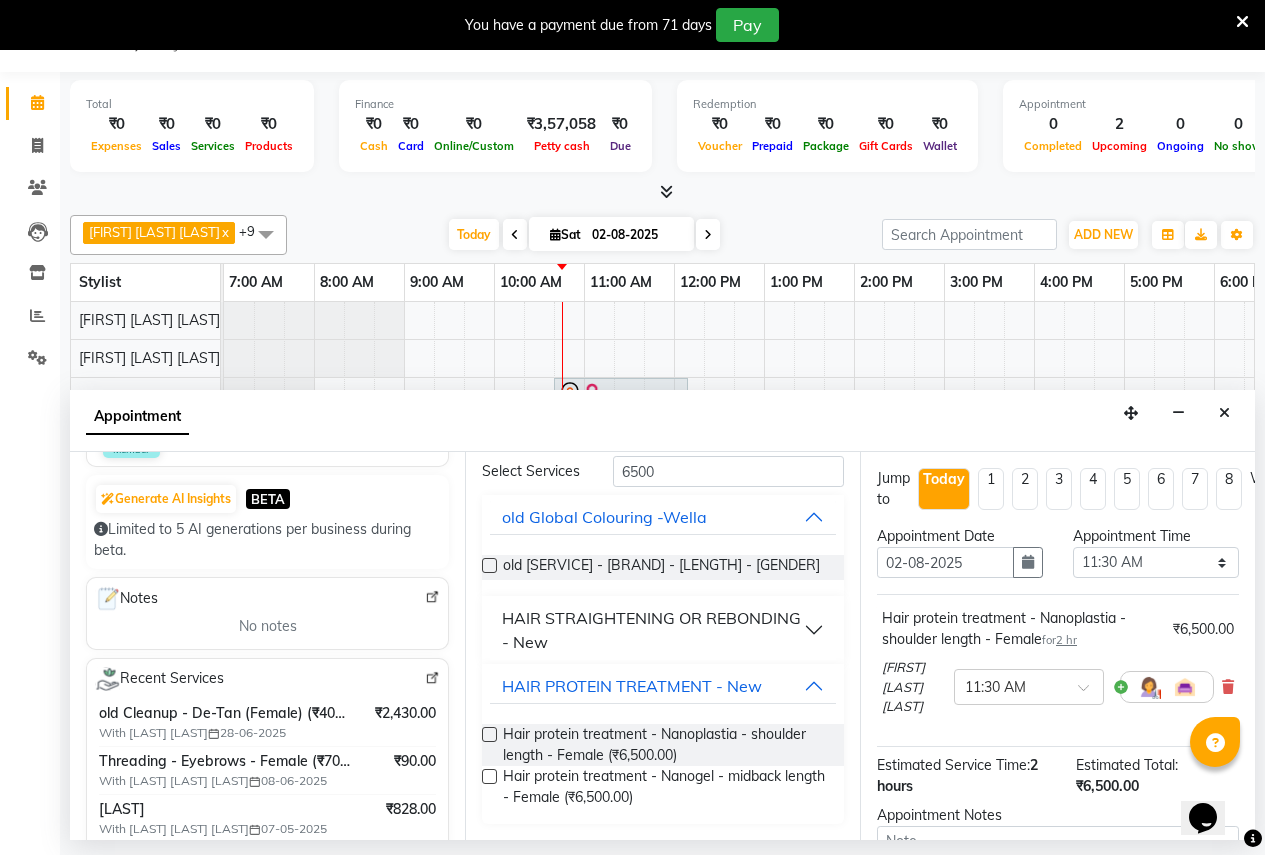 scroll, scrollTop: 218, scrollLeft: 0, axis: vertical 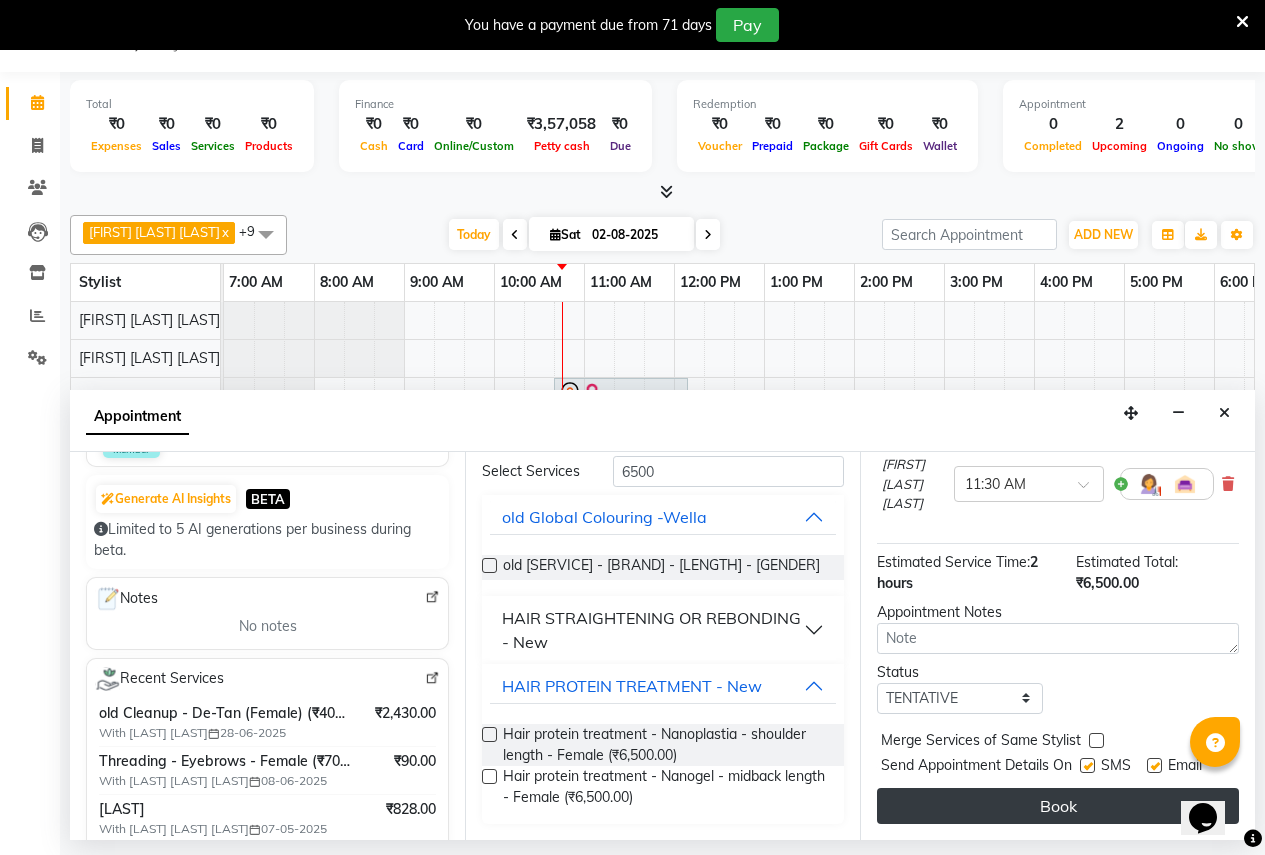 click on "Book" at bounding box center [1058, 806] 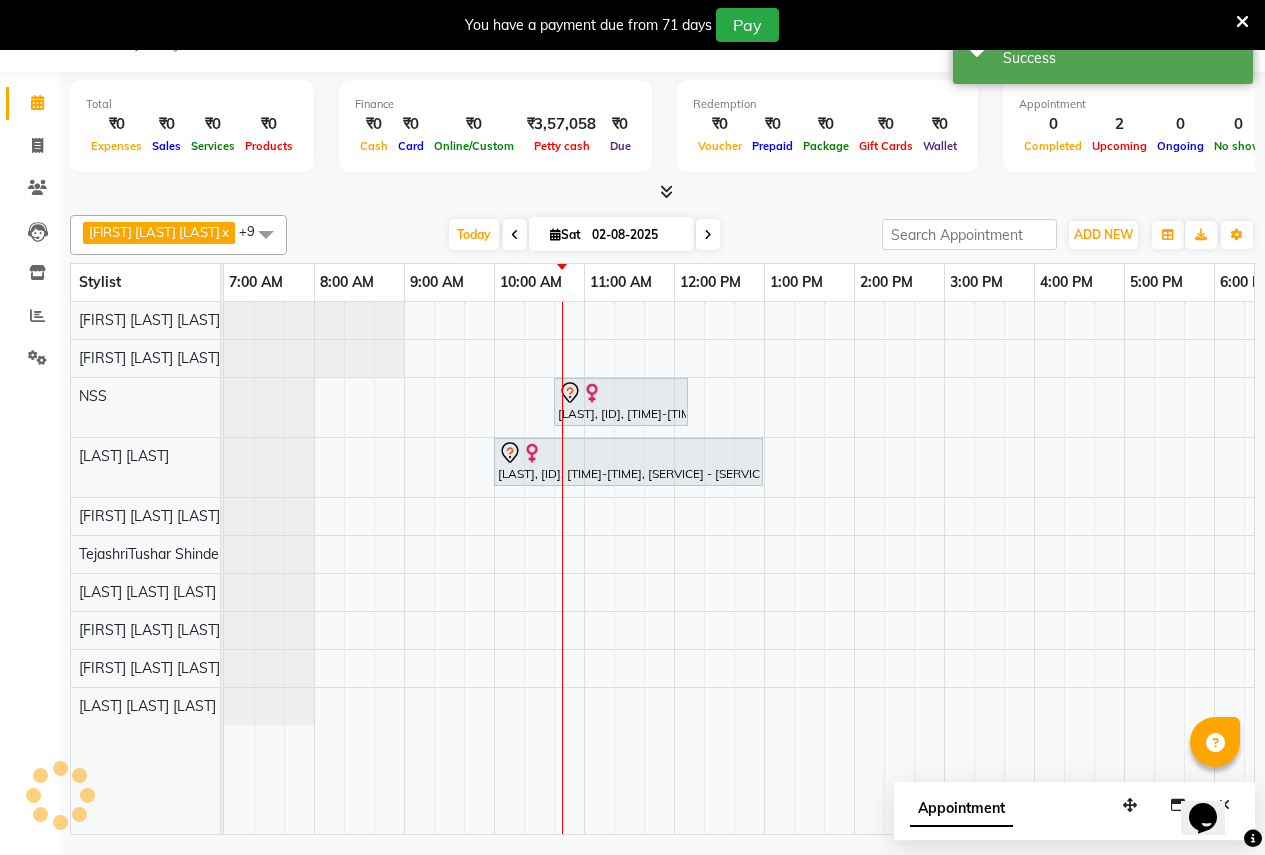 scroll, scrollTop: 0, scrollLeft: 0, axis: both 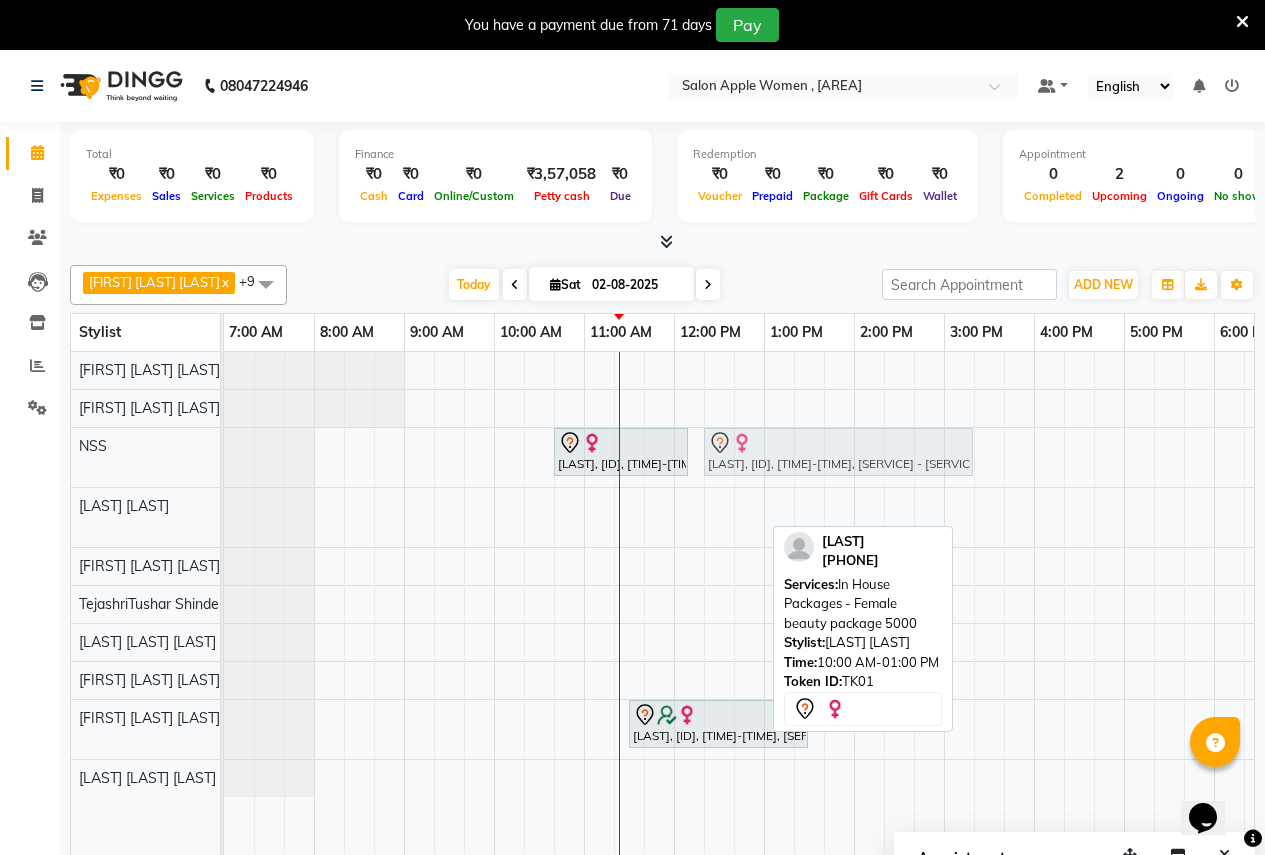 drag, startPoint x: 608, startPoint y: 518, endPoint x: 813, endPoint y: 491, distance: 206.7704 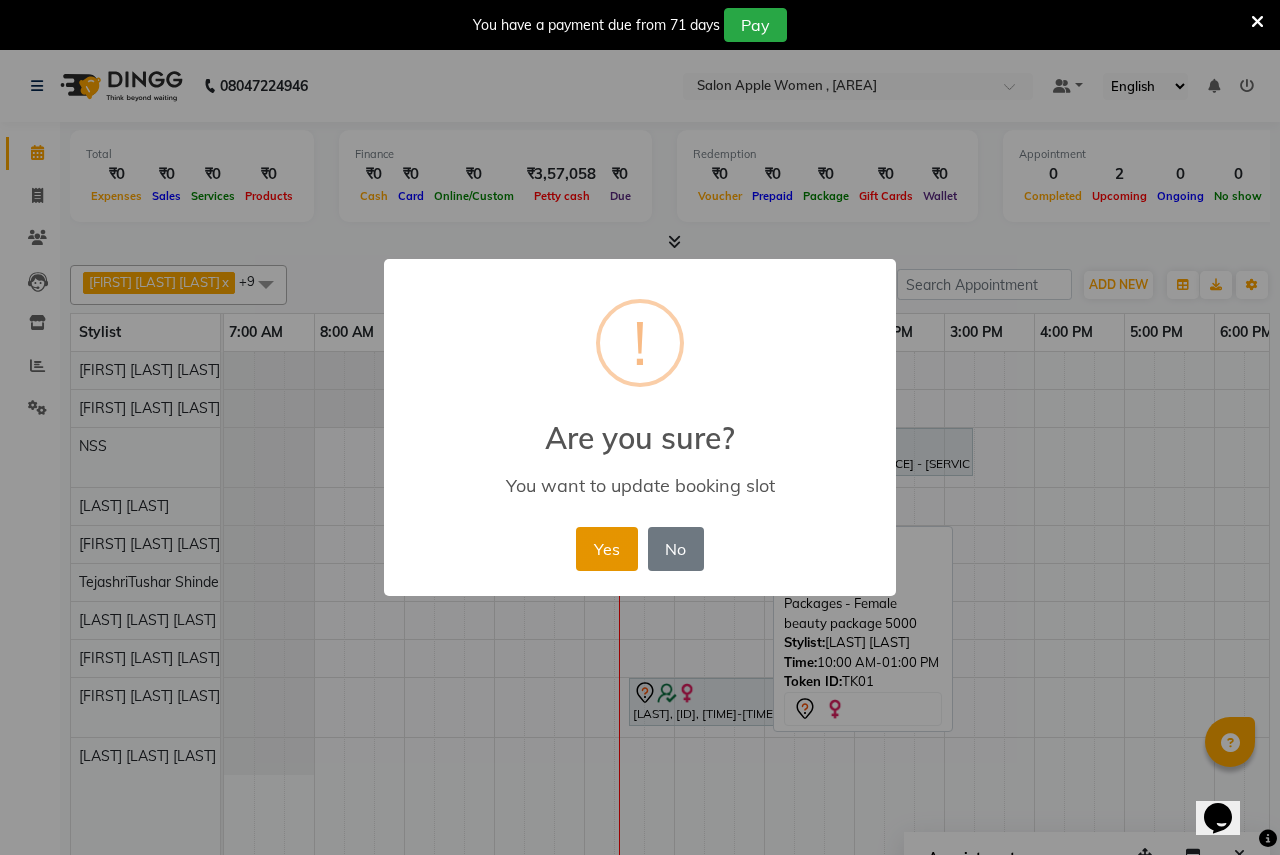 click on "Yes" at bounding box center (606, 549) 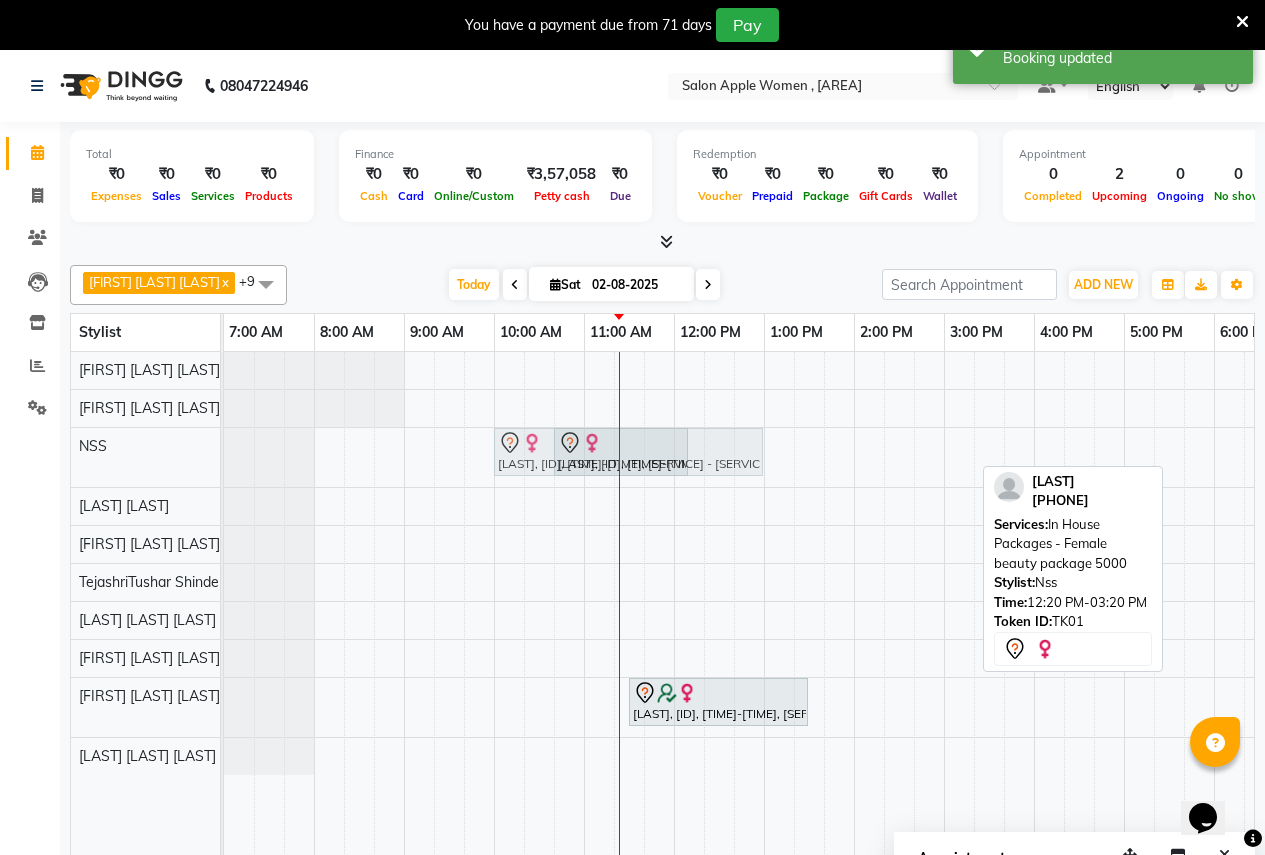 drag, startPoint x: 741, startPoint y: 462, endPoint x: 519, endPoint y: 481, distance: 222.81158 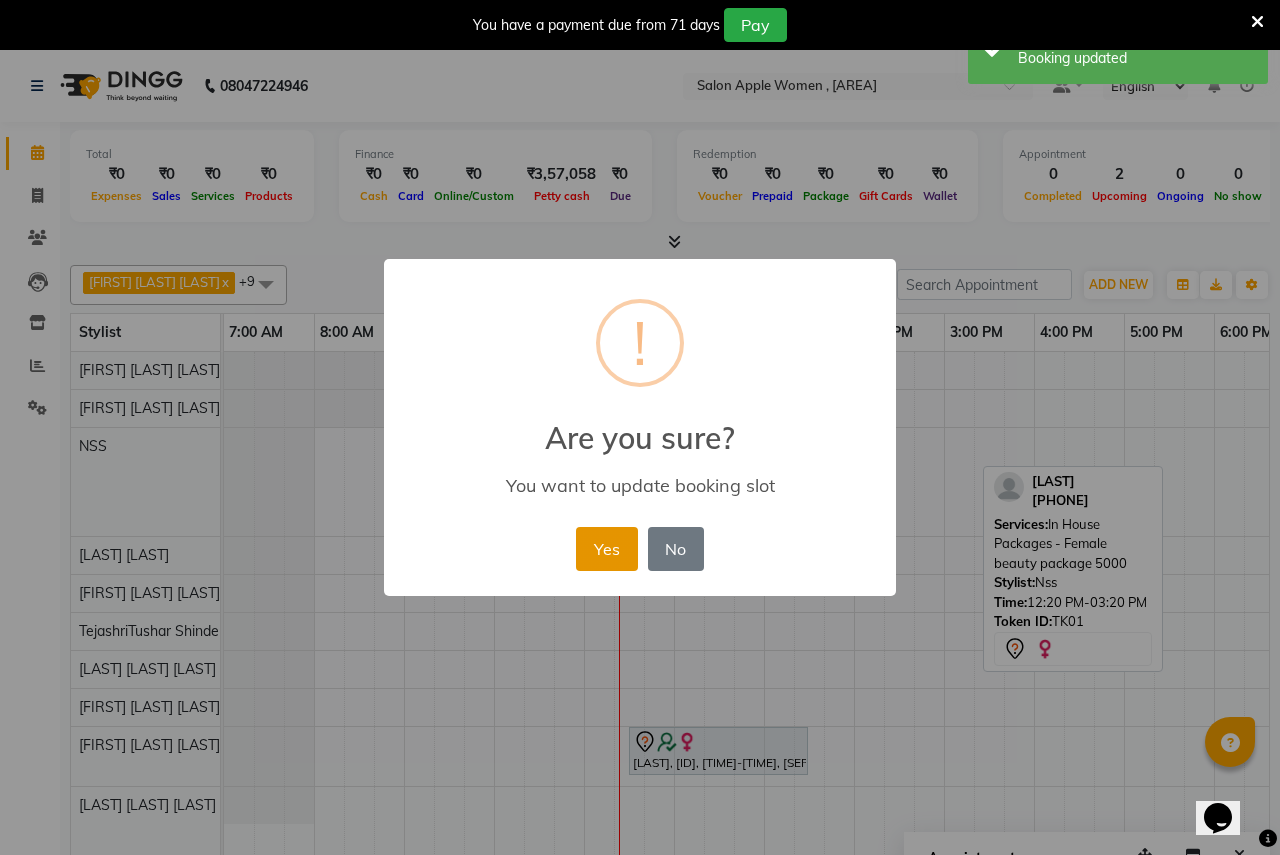 click on "Yes" at bounding box center [606, 549] 